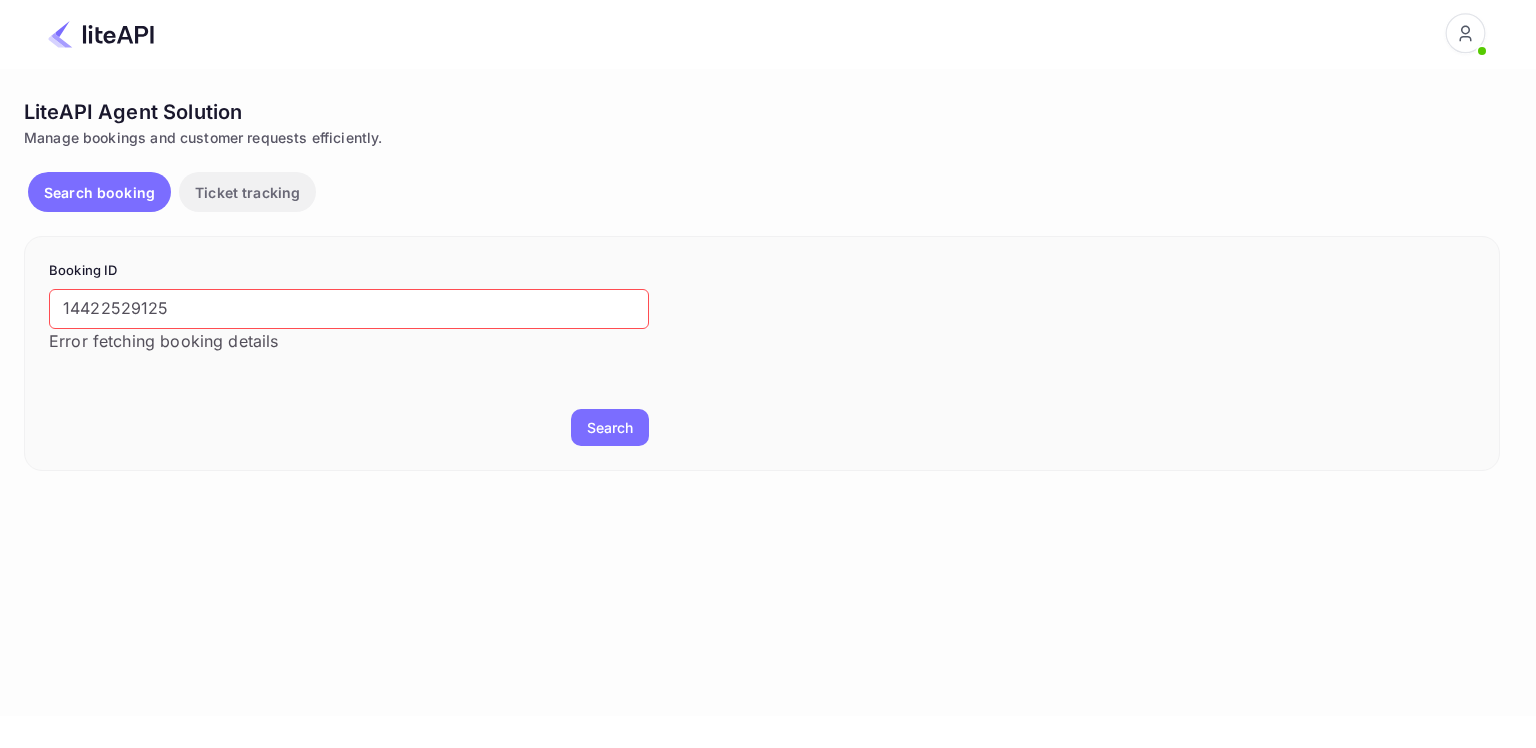 scroll, scrollTop: 0, scrollLeft: 0, axis: both 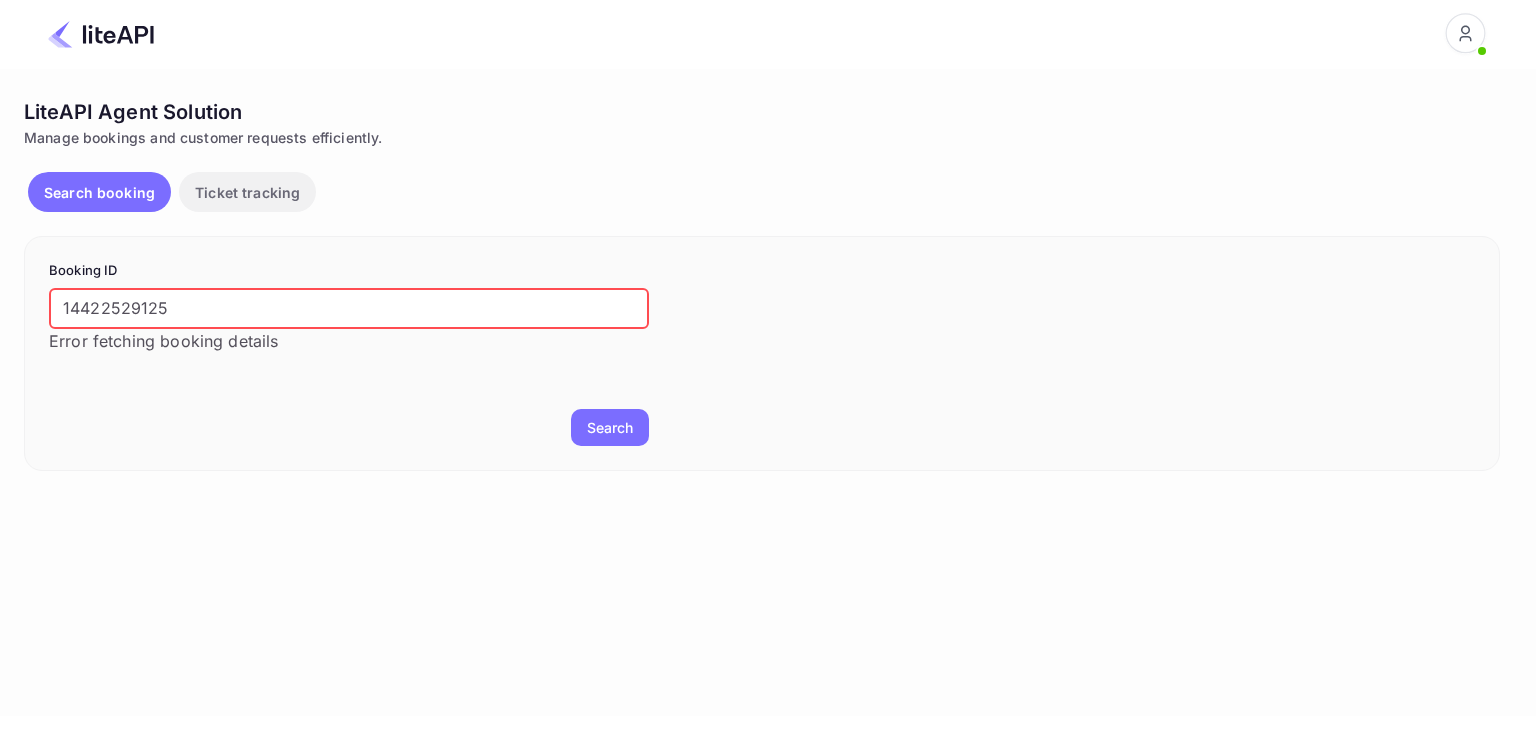 drag, startPoint x: 65, startPoint y: 312, endPoint x: 39, endPoint y: 310, distance: 26.076809 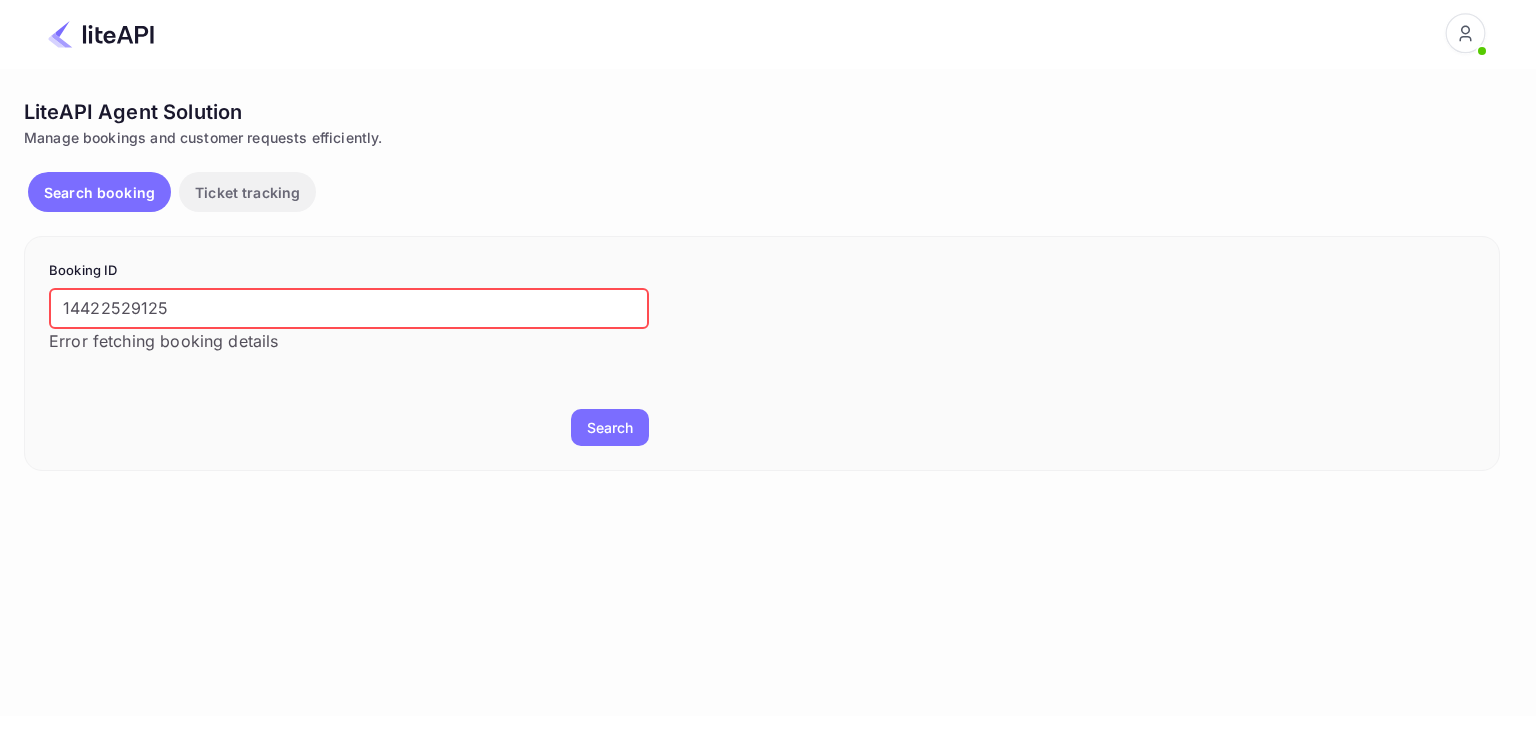 click on "Search" at bounding box center [610, 427] 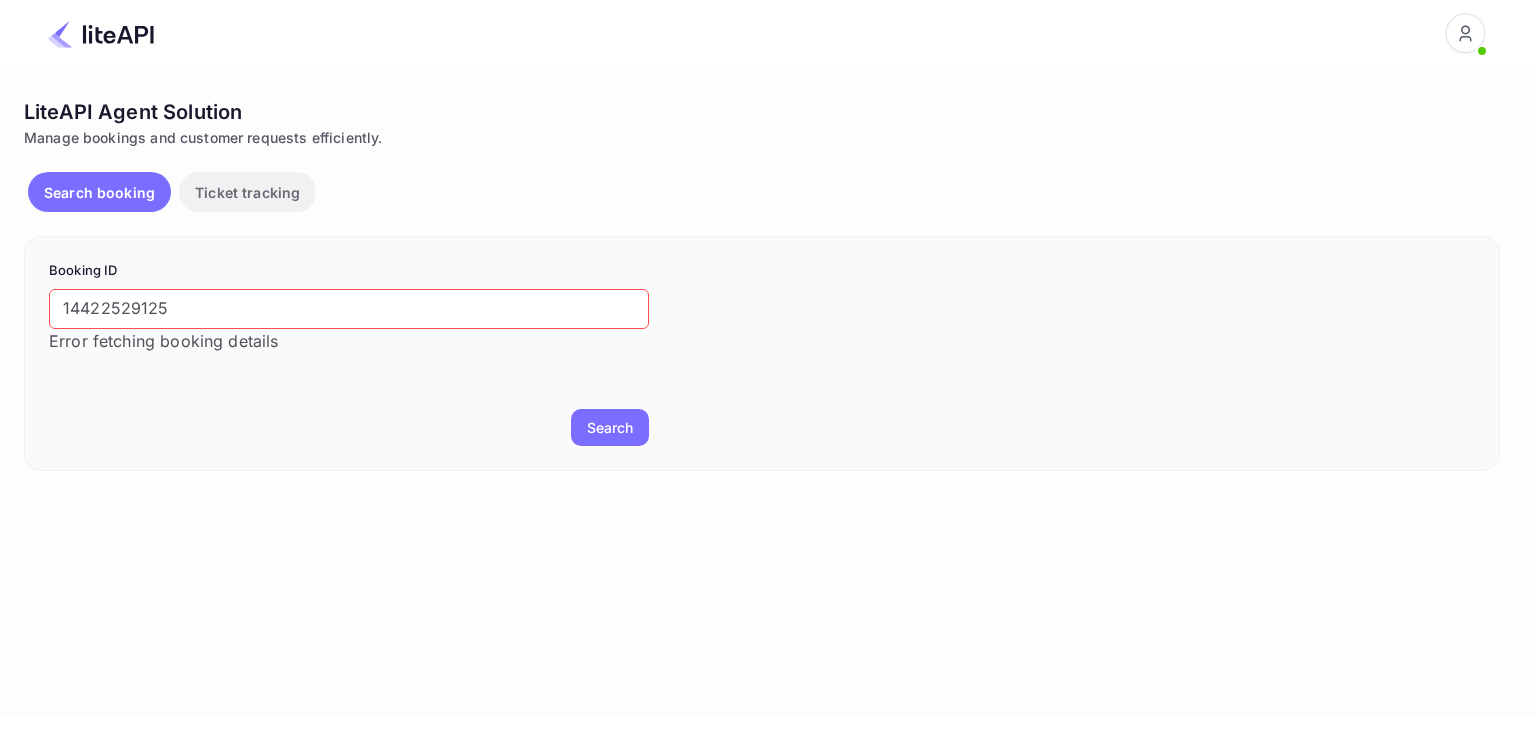 click on "Search booking" at bounding box center (99, 192) 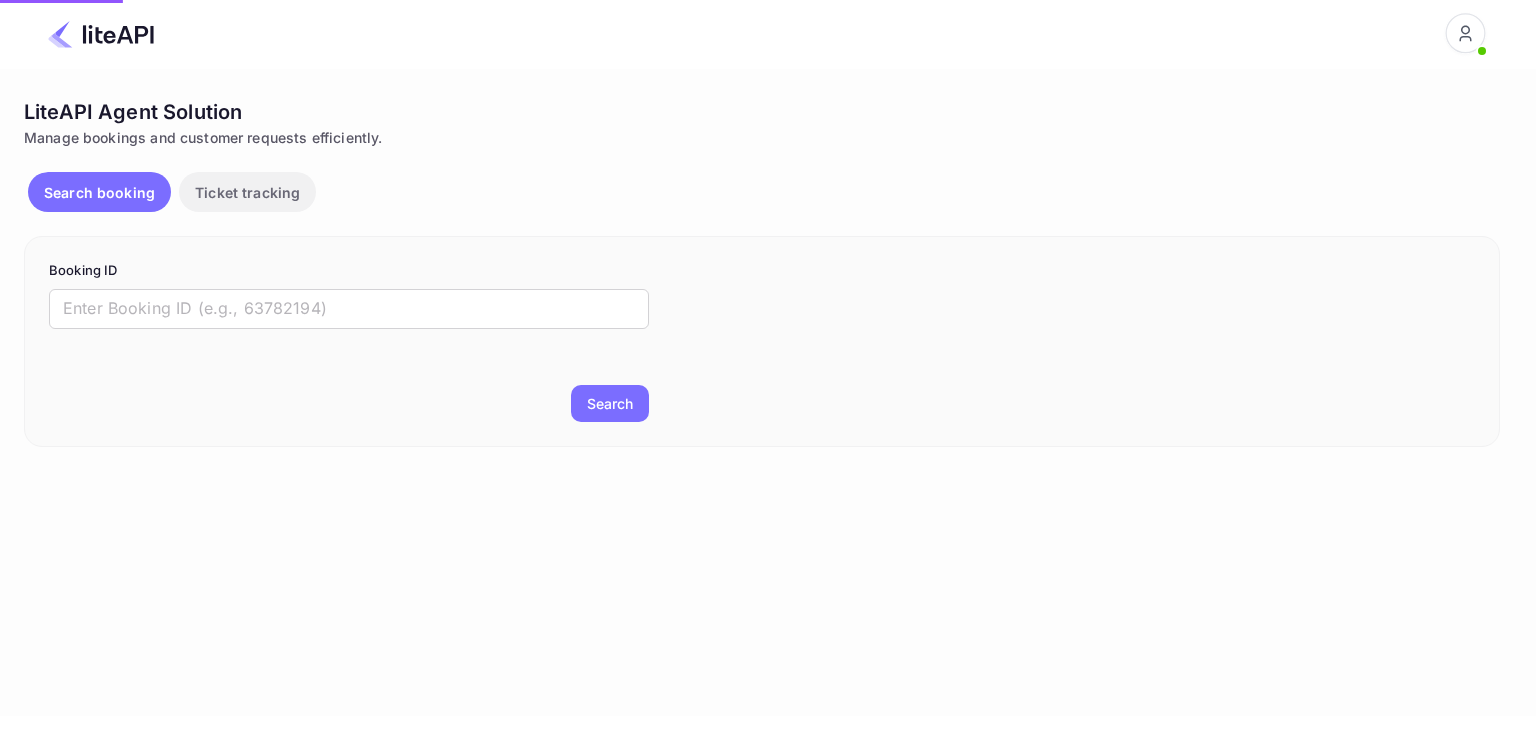 scroll, scrollTop: 0, scrollLeft: 0, axis: both 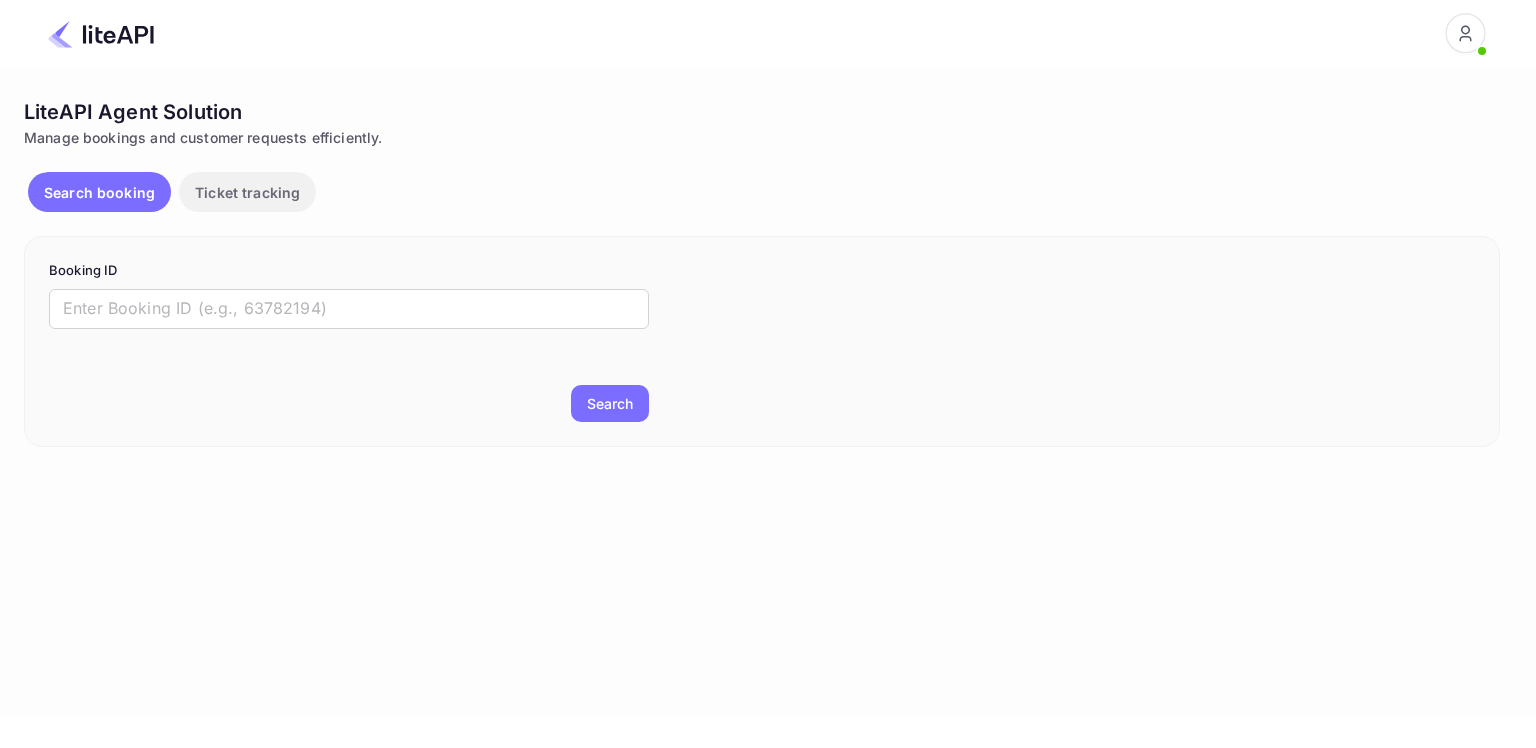 click on "Booking ID ​" at bounding box center (349, 295) 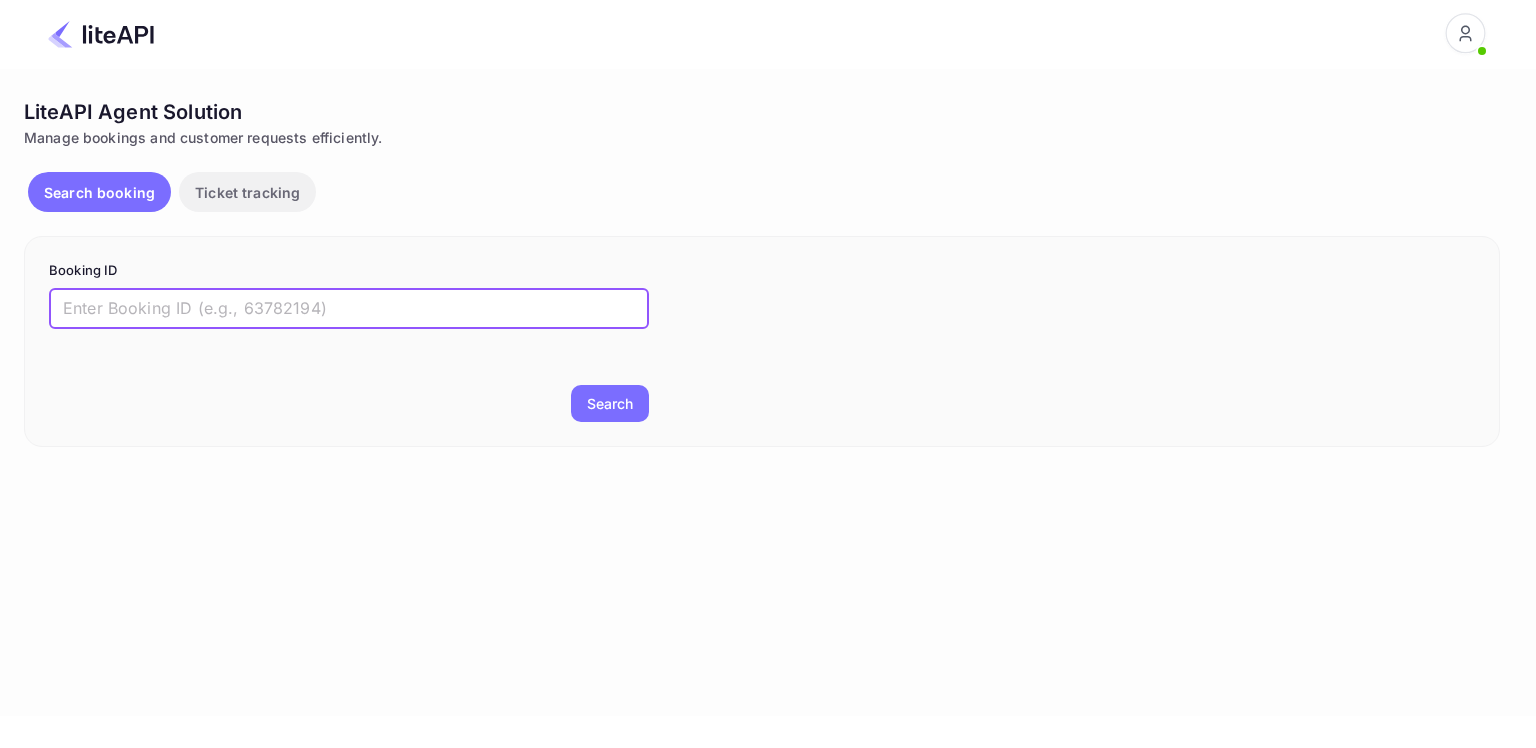 paste on "14422529125" 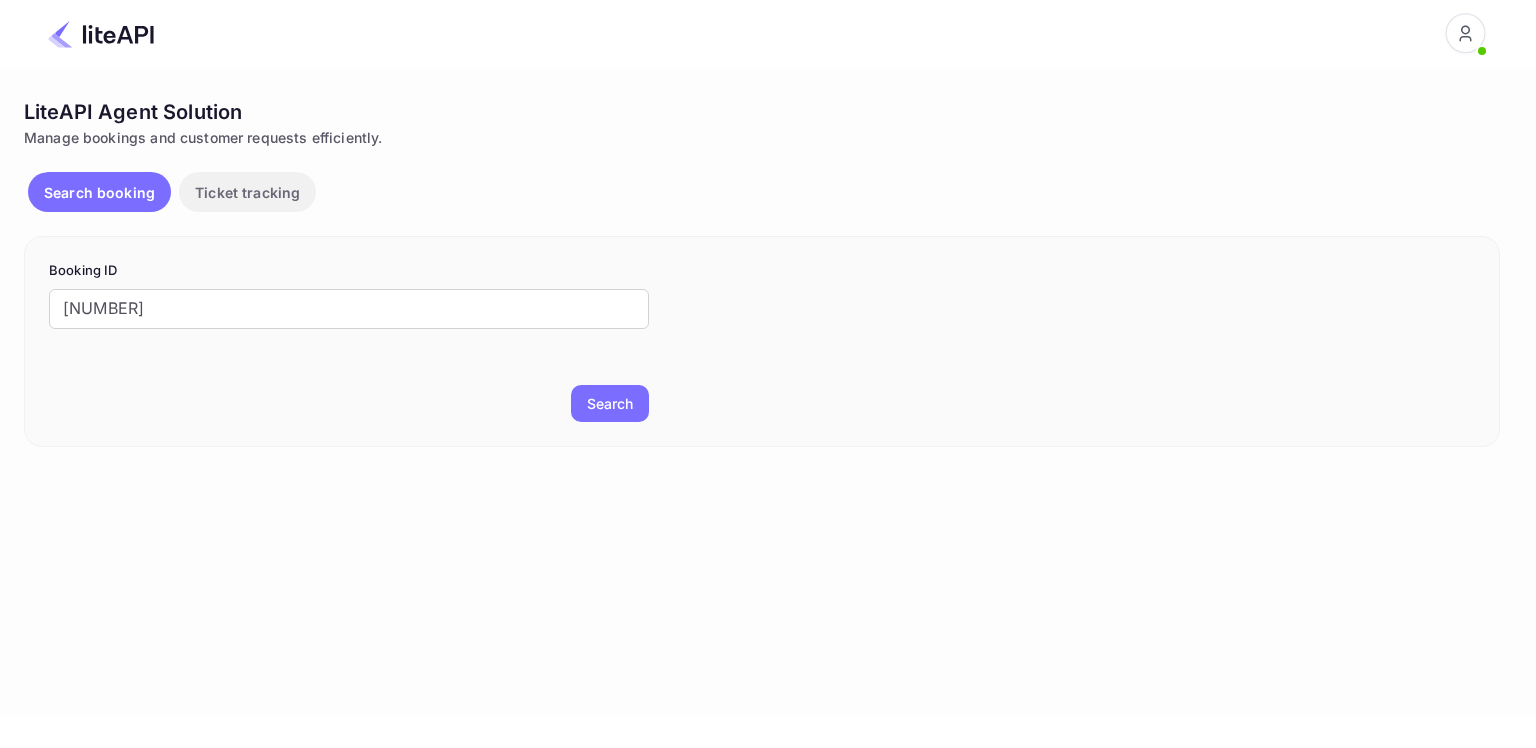 click on "Search" at bounding box center (345, 399) 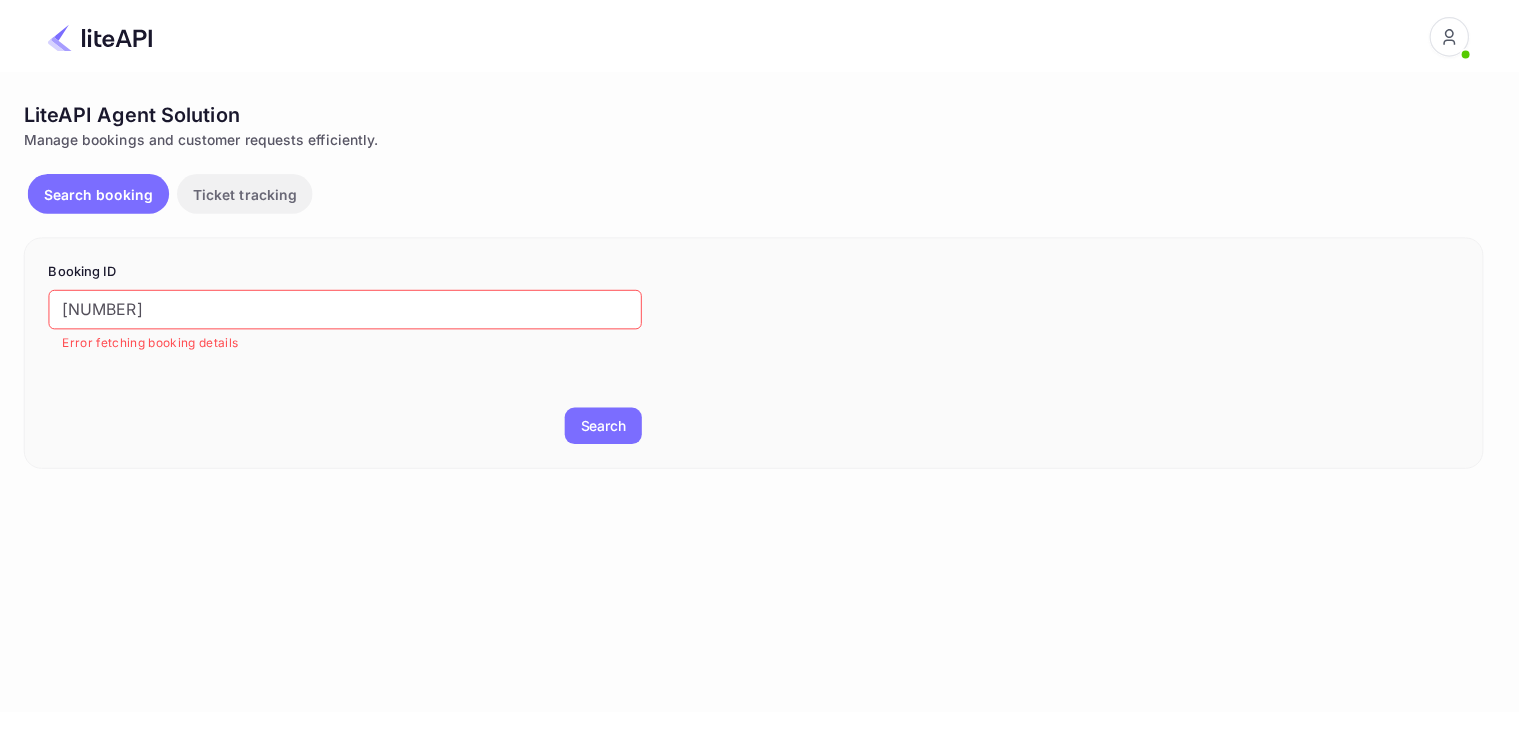 scroll, scrollTop: 0, scrollLeft: 0, axis: both 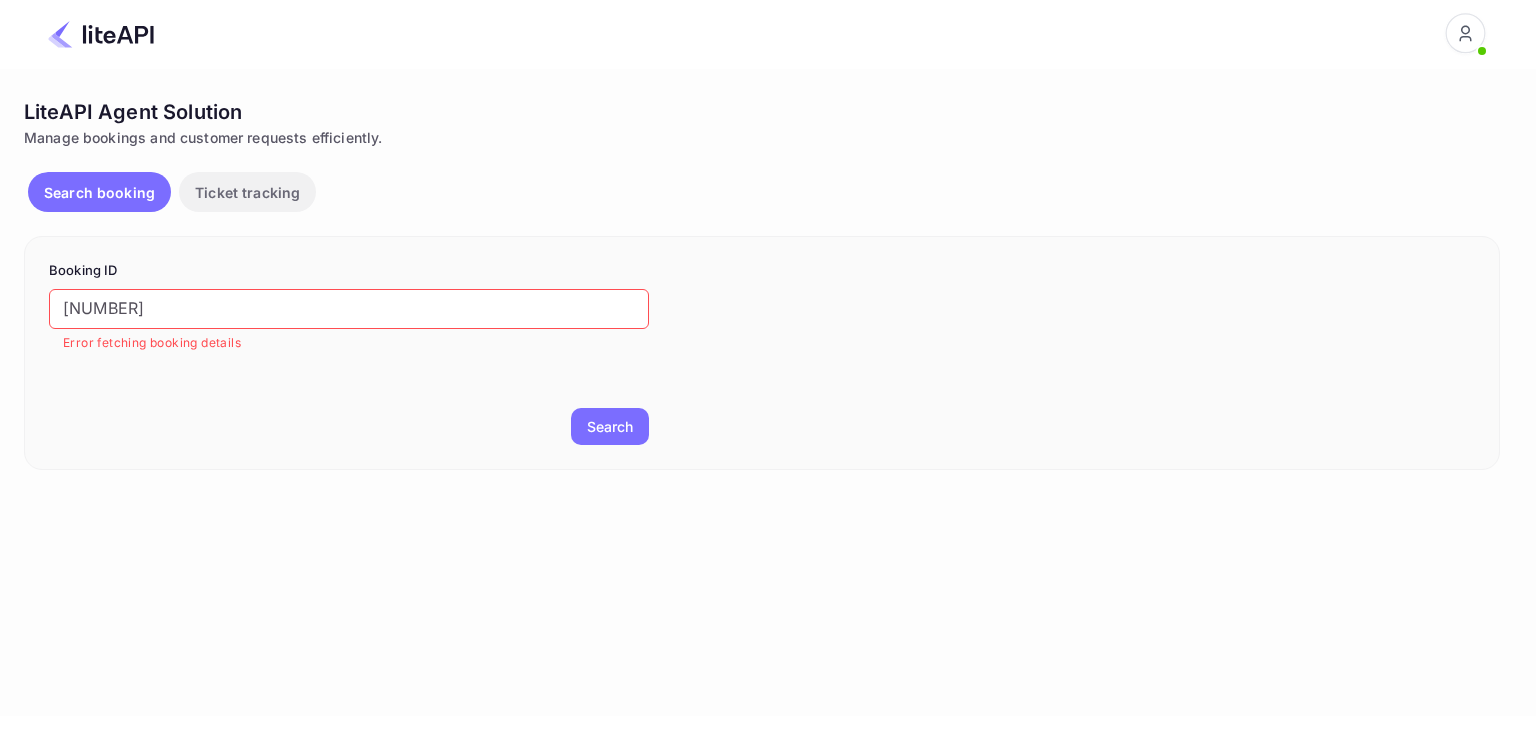click on "14422529125" at bounding box center [349, 309] 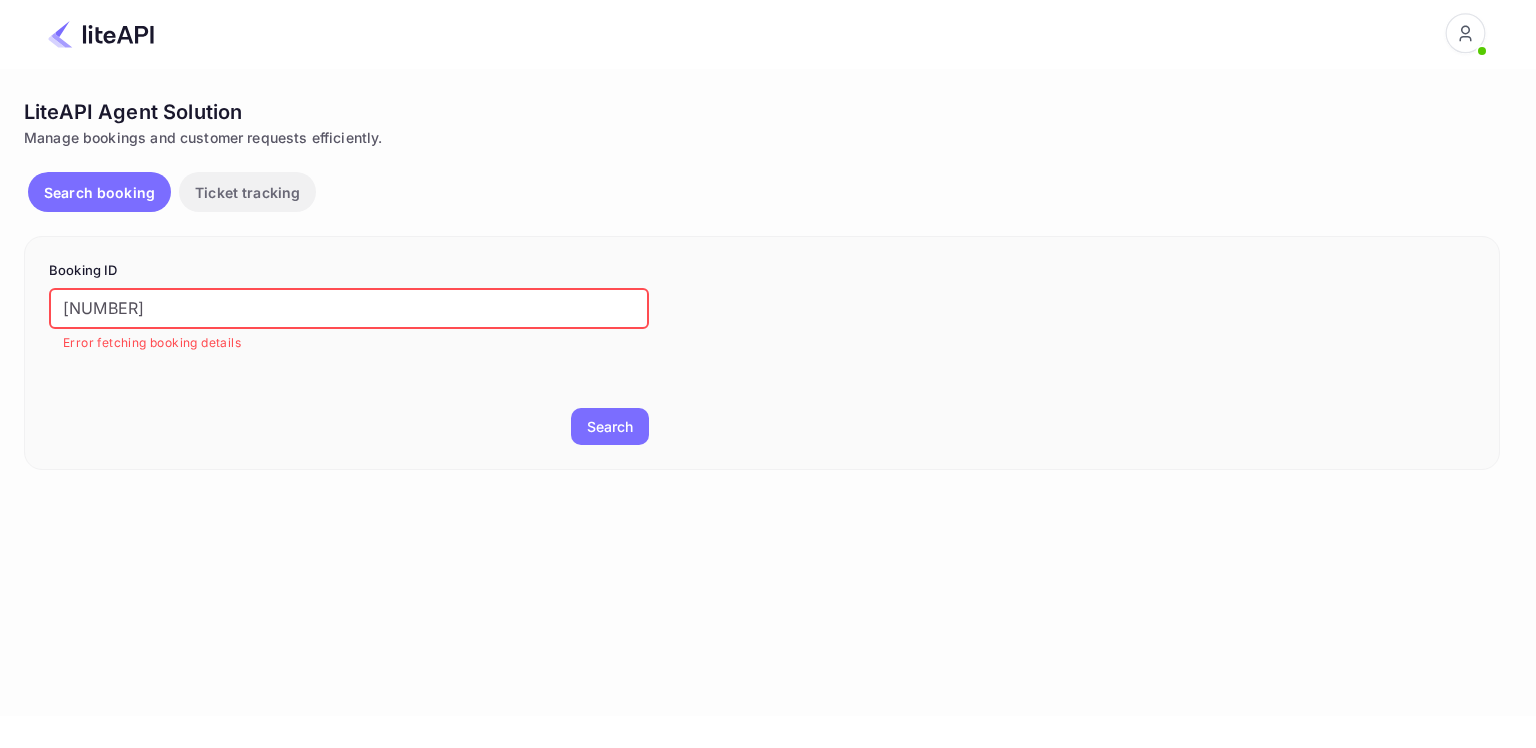 click on "14422529125" at bounding box center (349, 309) 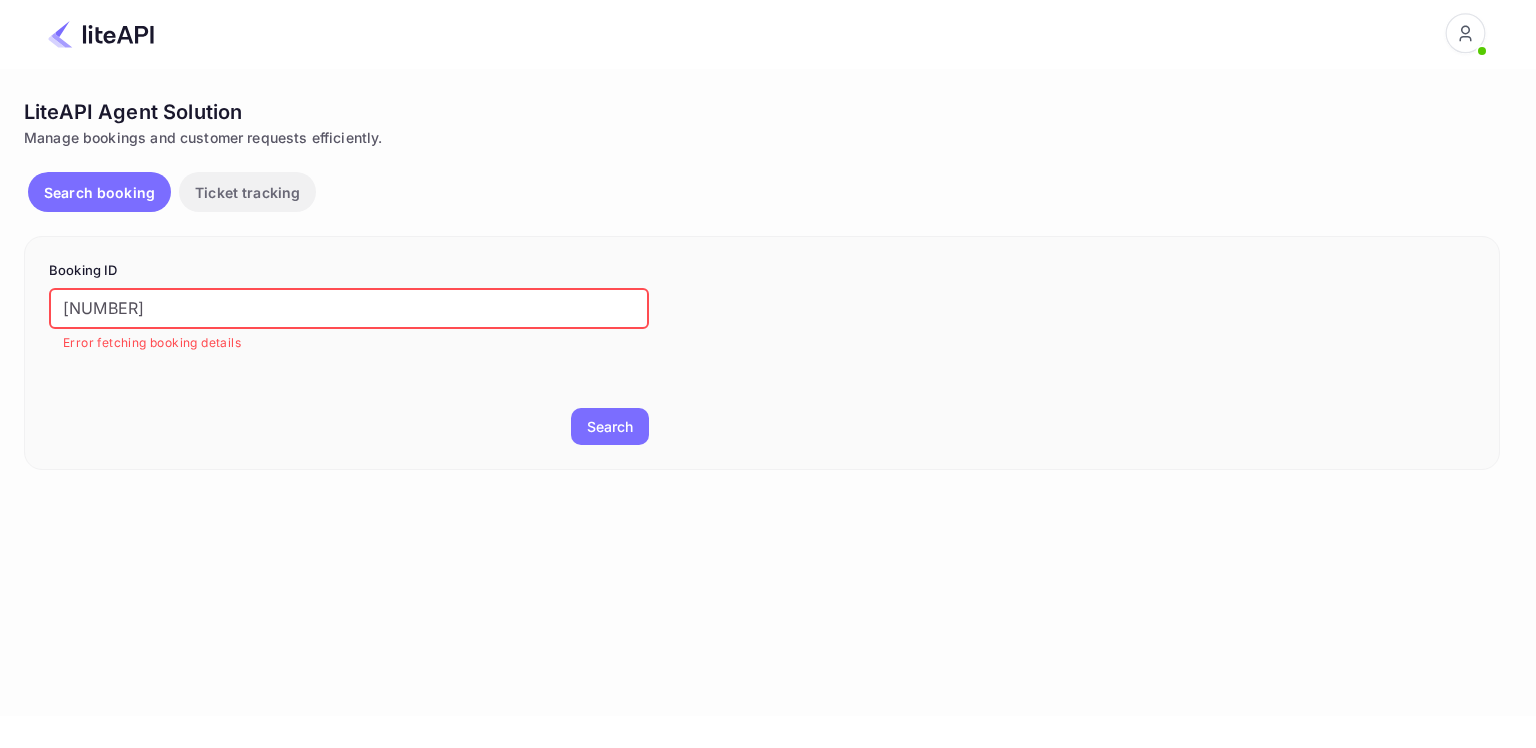 paste on "8162891" 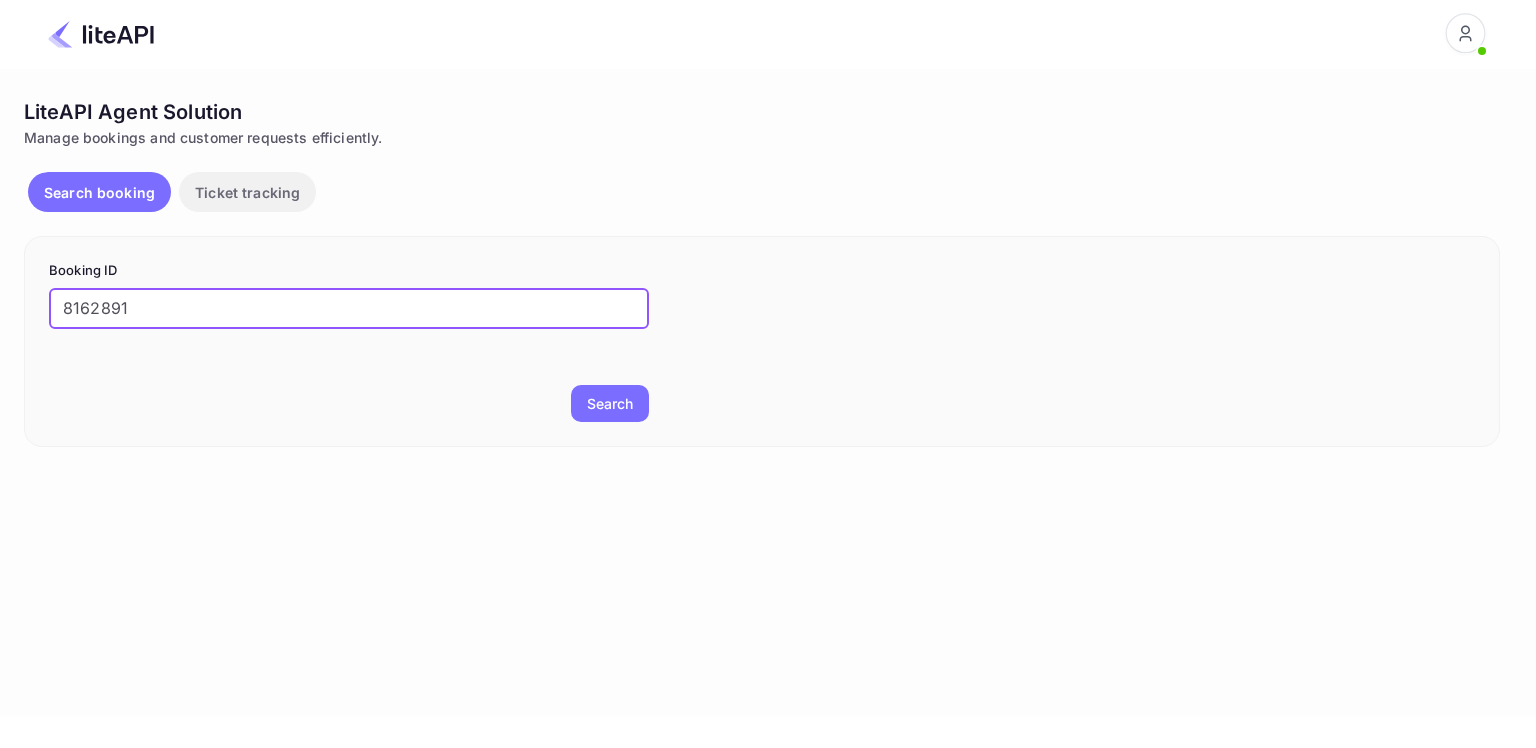 type on "8162891" 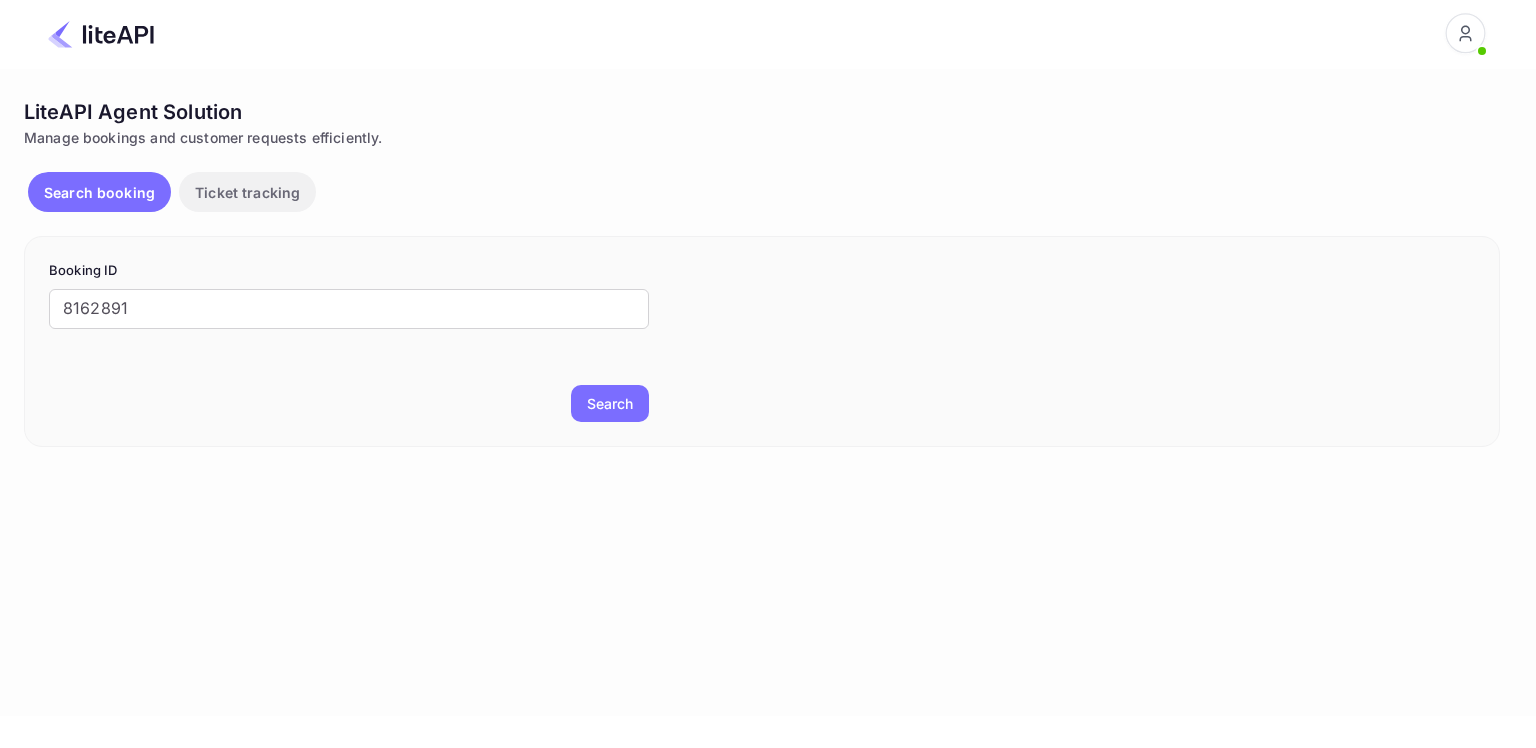 click on "Search" at bounding box center (610, 403) 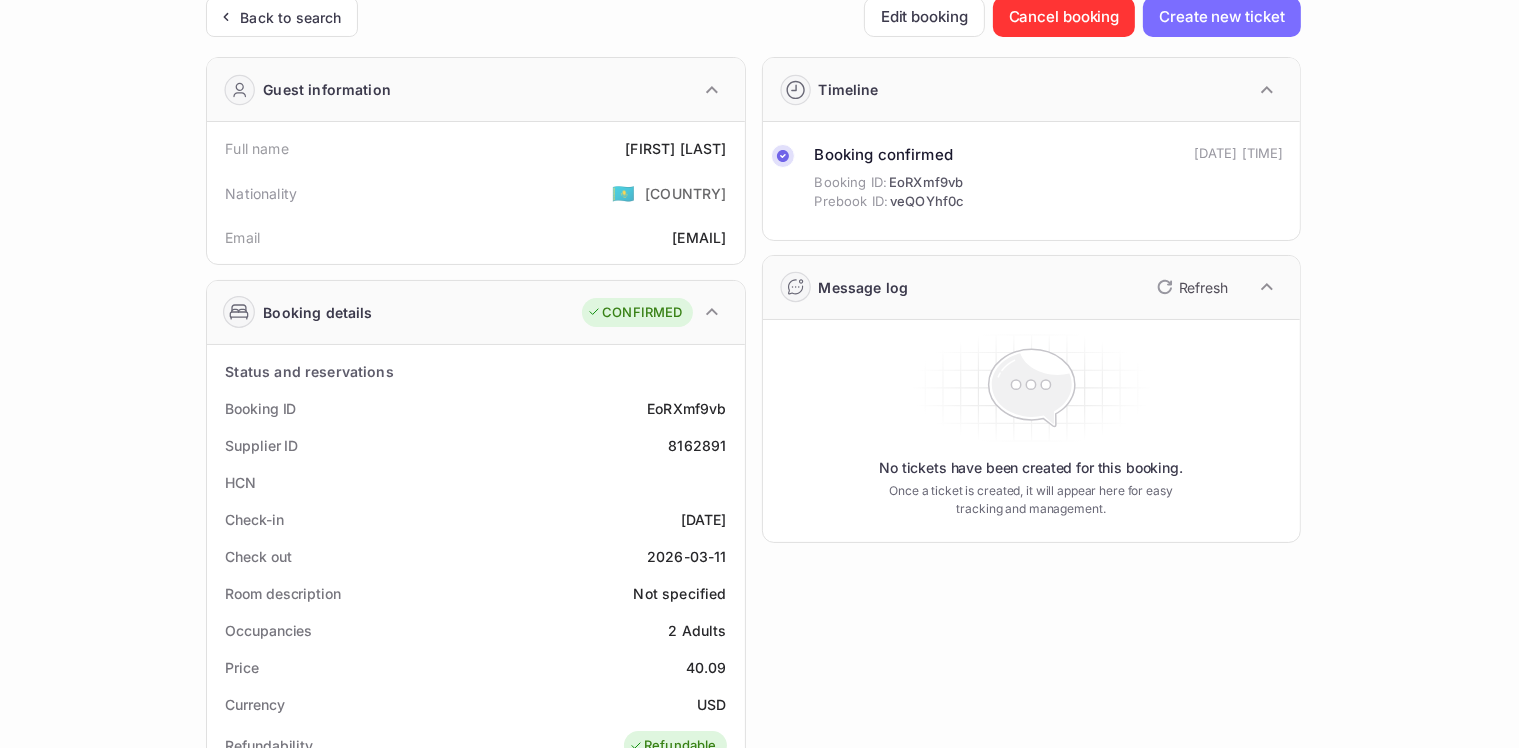 scroll, scrollTop: 200, scrollLeft: 0, axis: vertical 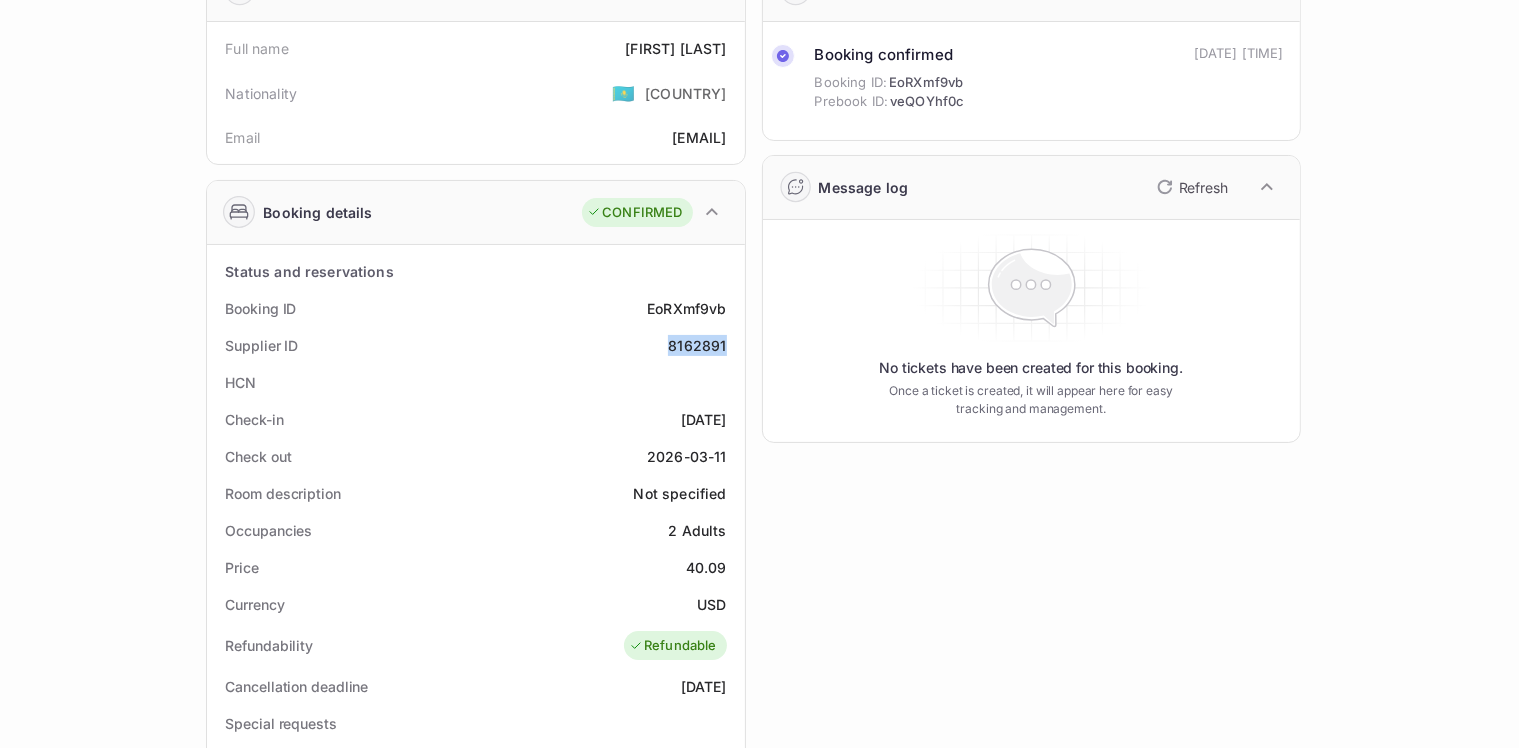 drag, startPoint x: 670, startPoint y: 344, endPoint x: 732, endPoint y: 348, distance: 62.1289 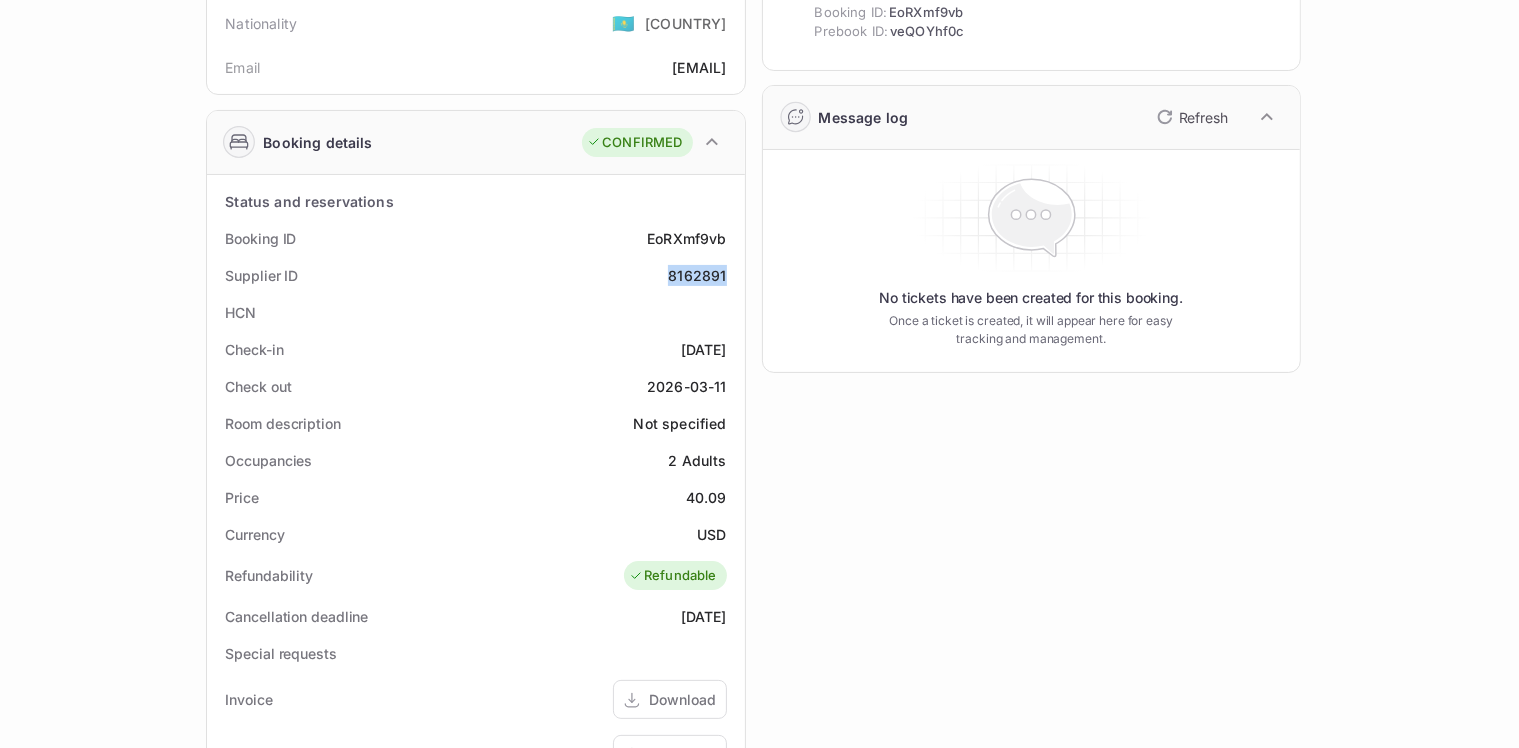 scroll, scrollTop: 300, scrollLeft: 0, axis: vertical 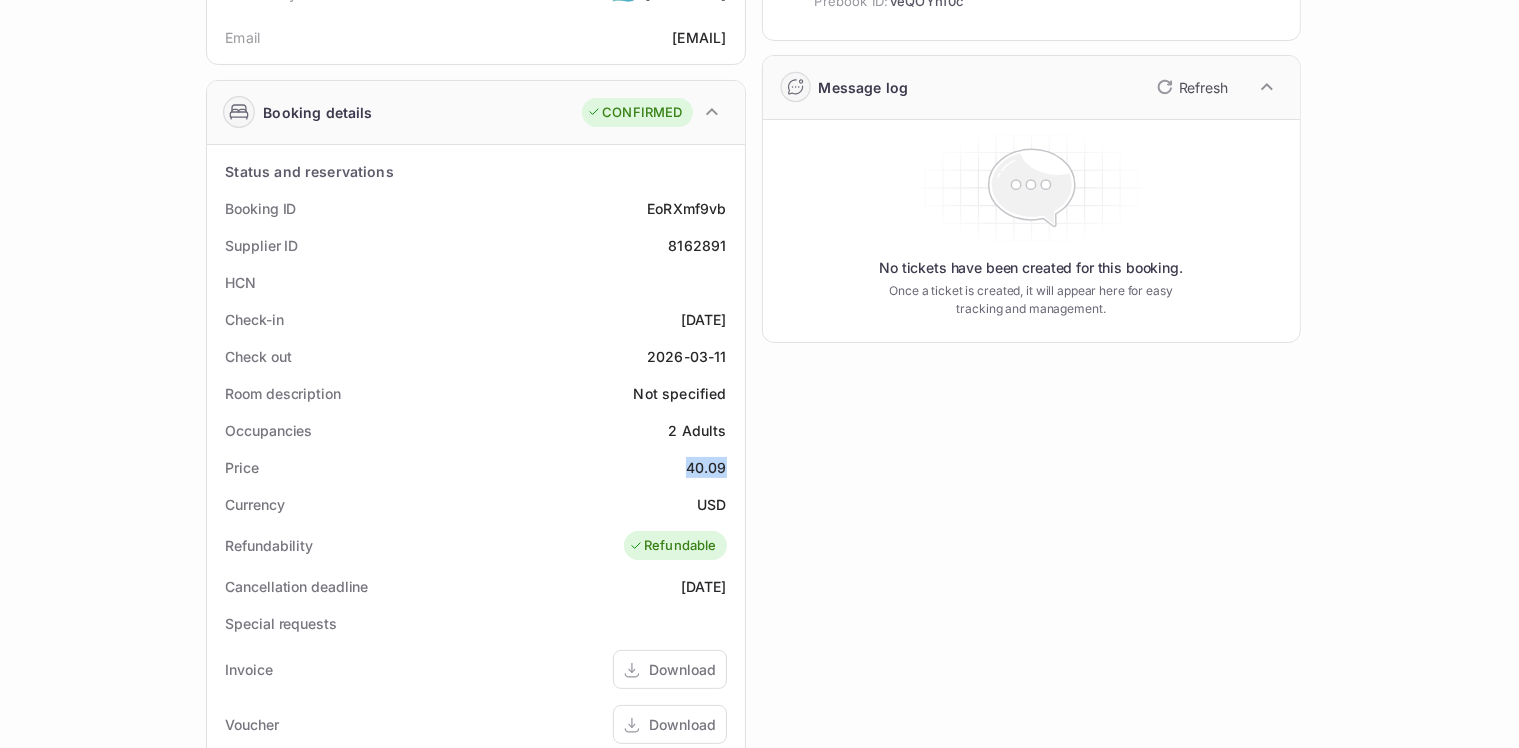 drag, startPoint x: 685, startPoint y: 467, endPoint x: 740, endPoint y: 473, distance: 55.326305 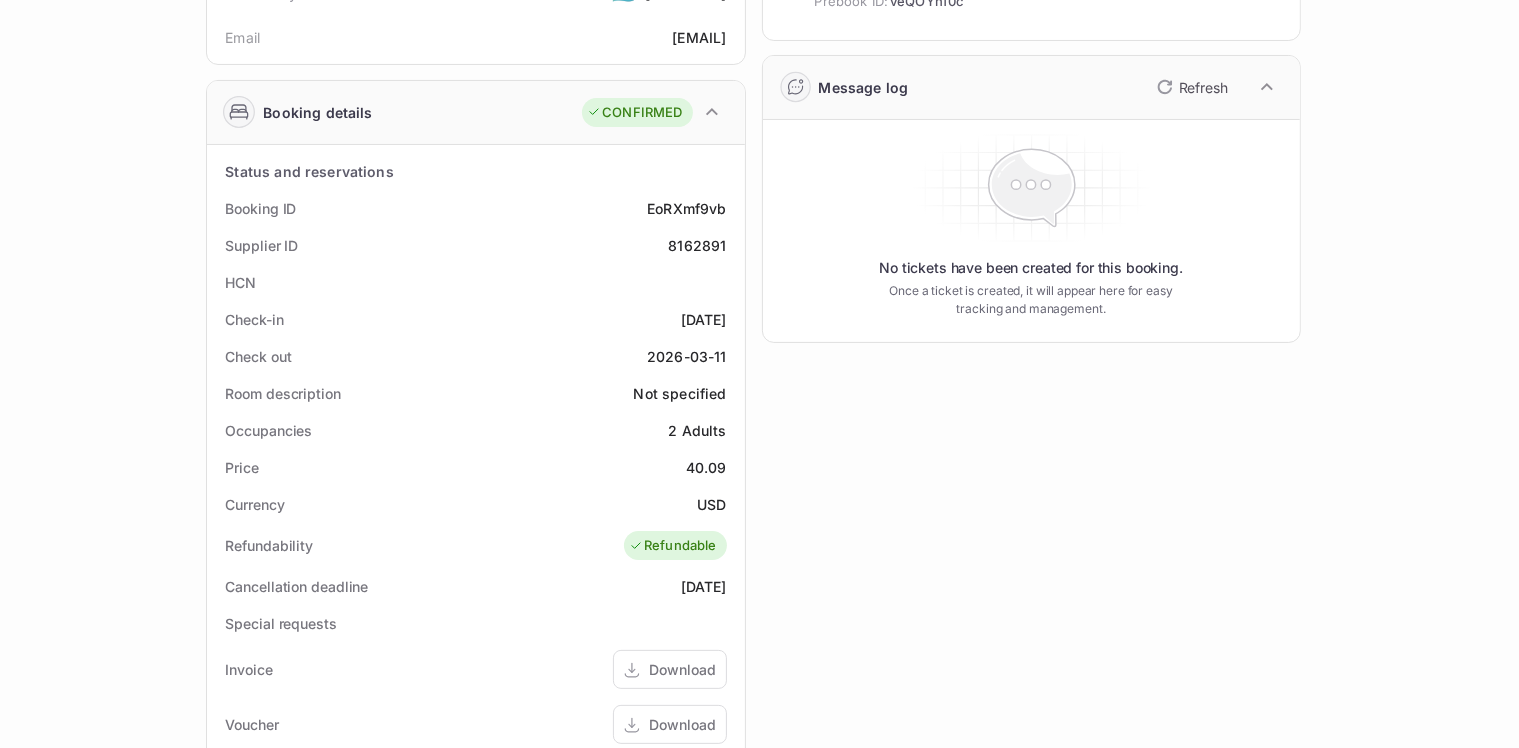 scroll, scrollTop: 0, scrollLeft: 0, axis: both 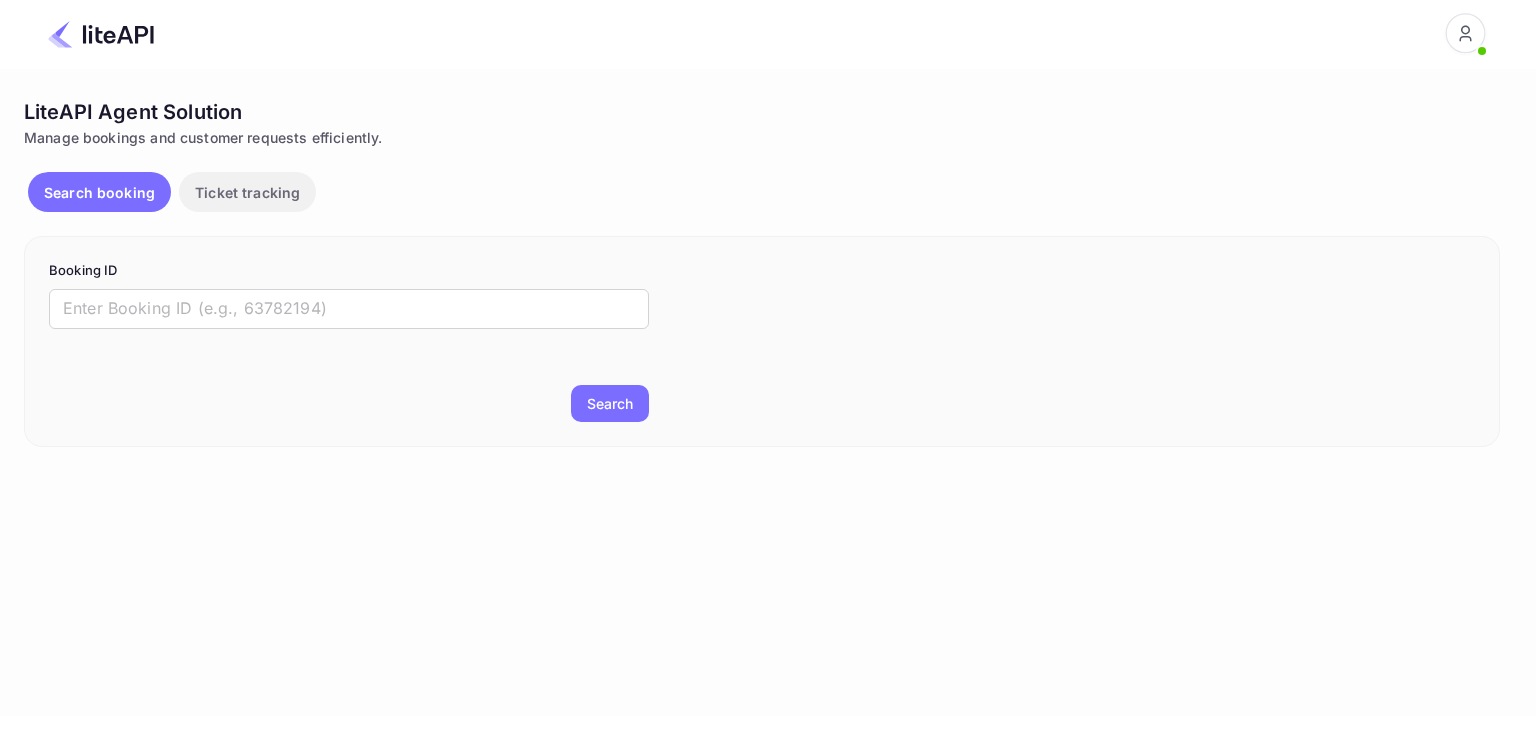 click at bounding box center (349, 309) 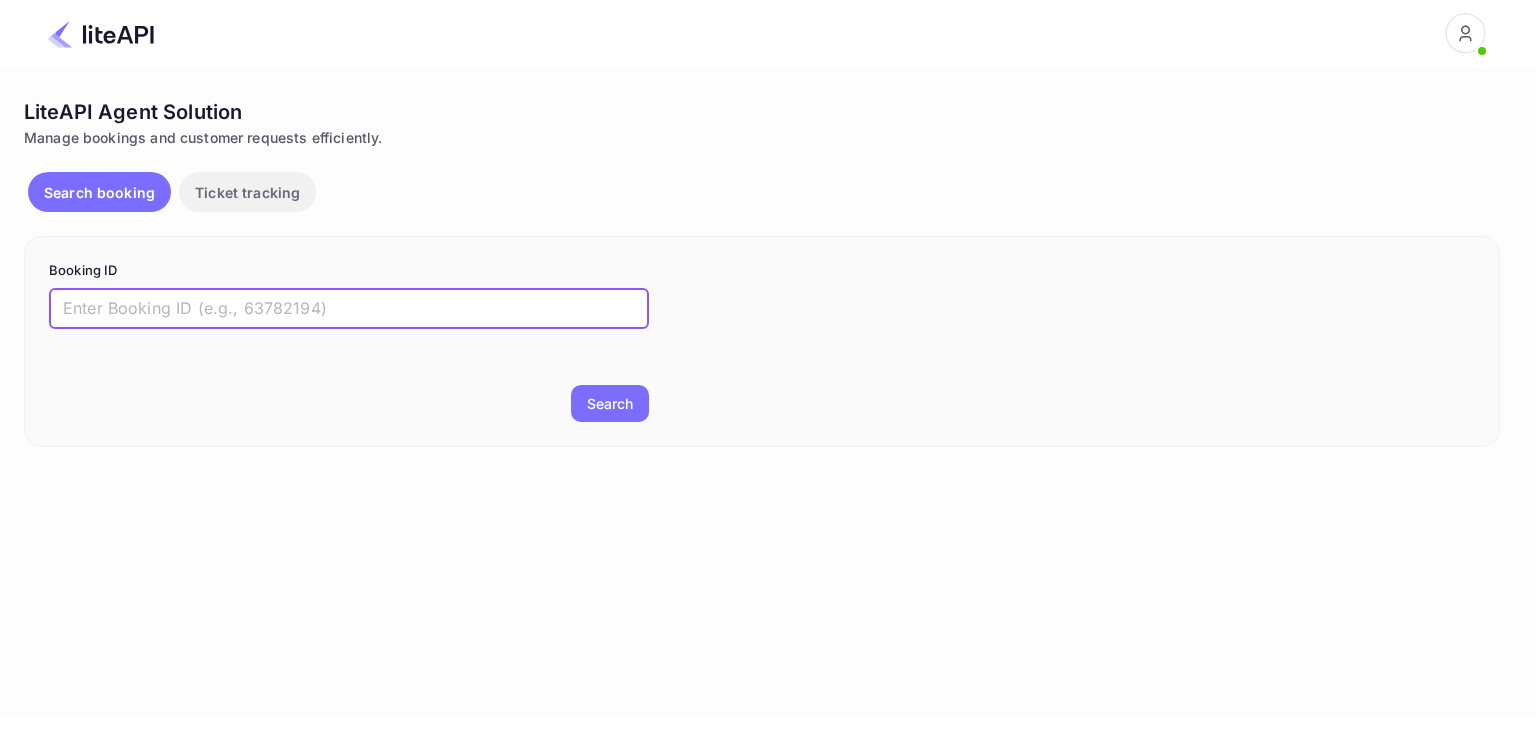 paste on "8163175" 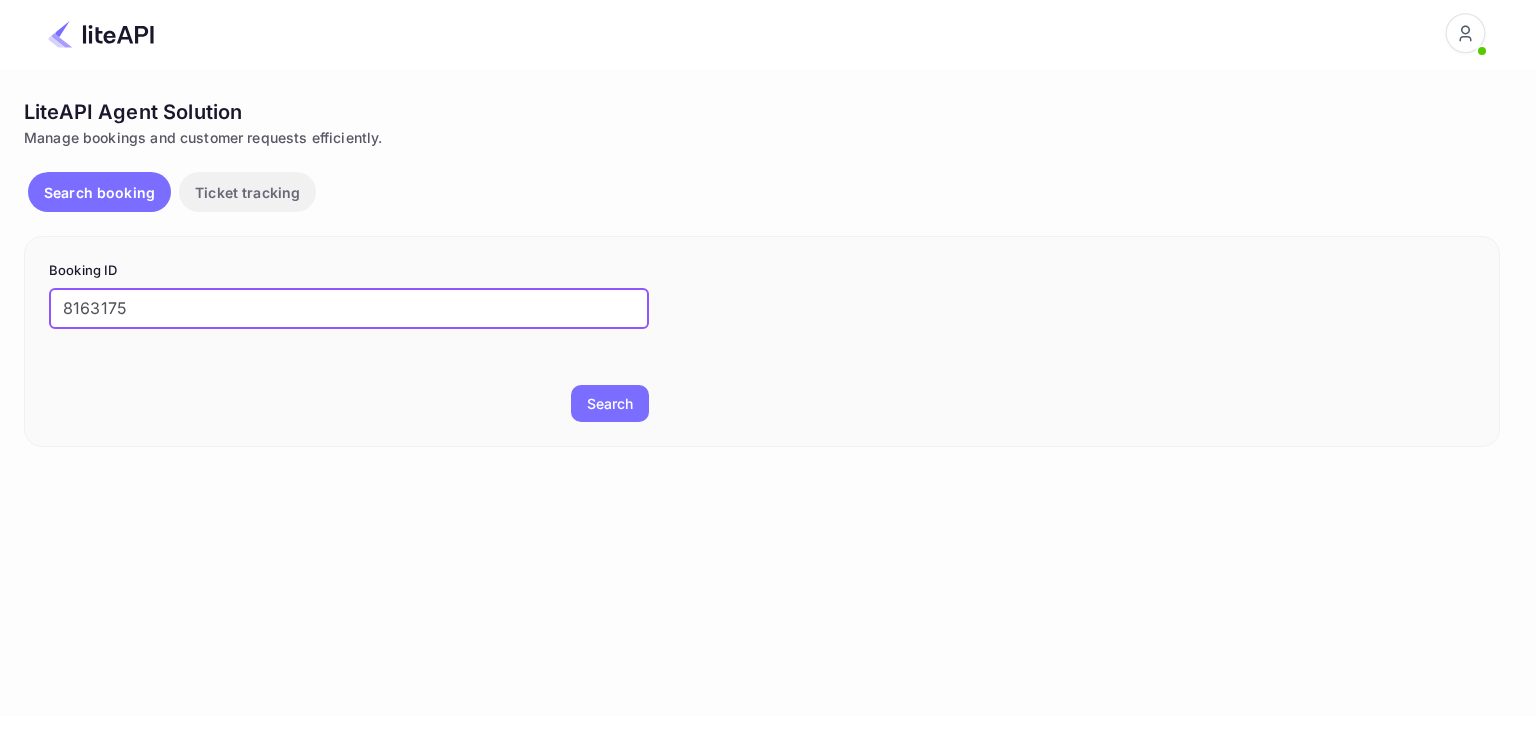 type on "8163175" 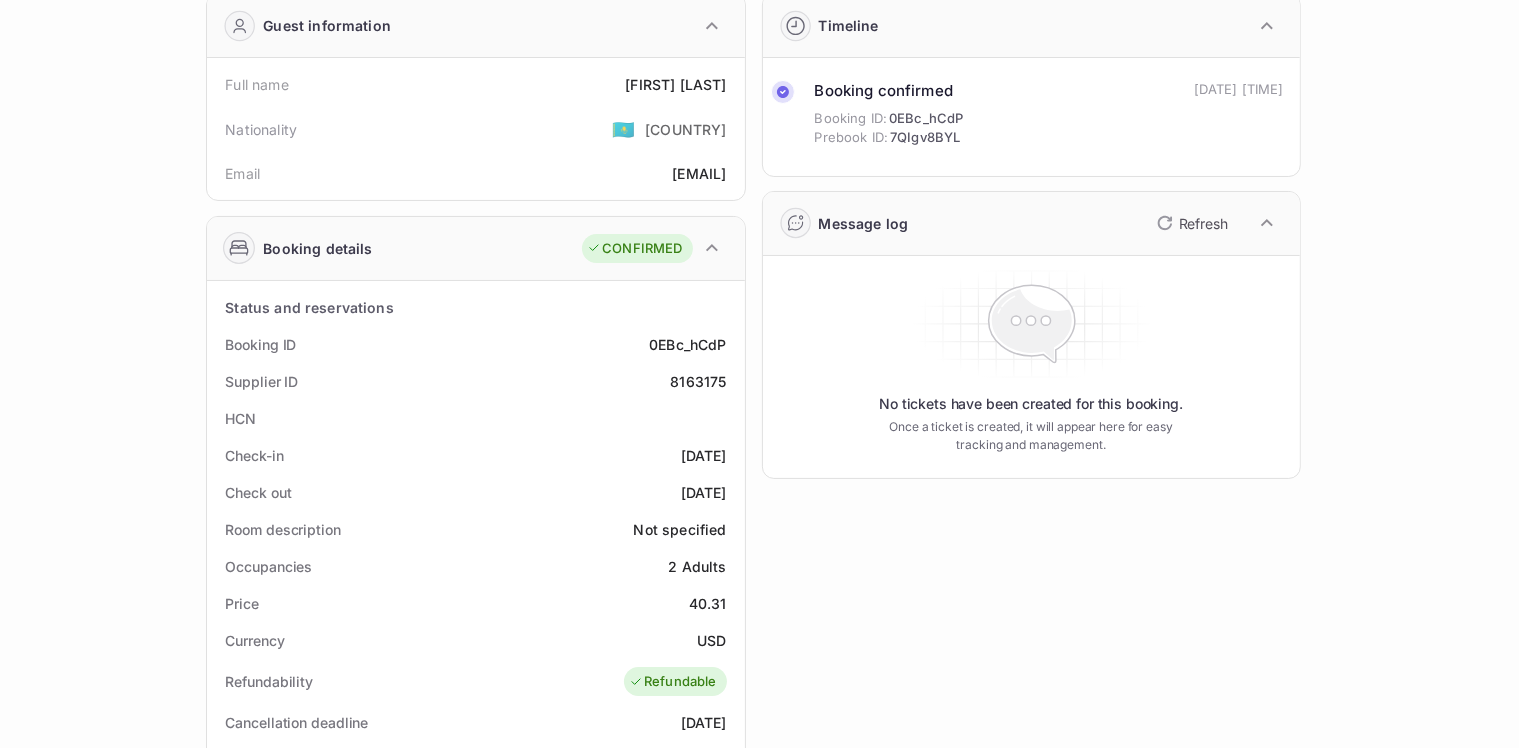scroll, scrollTop: 200, scrollLeft: 0, axis: vertical 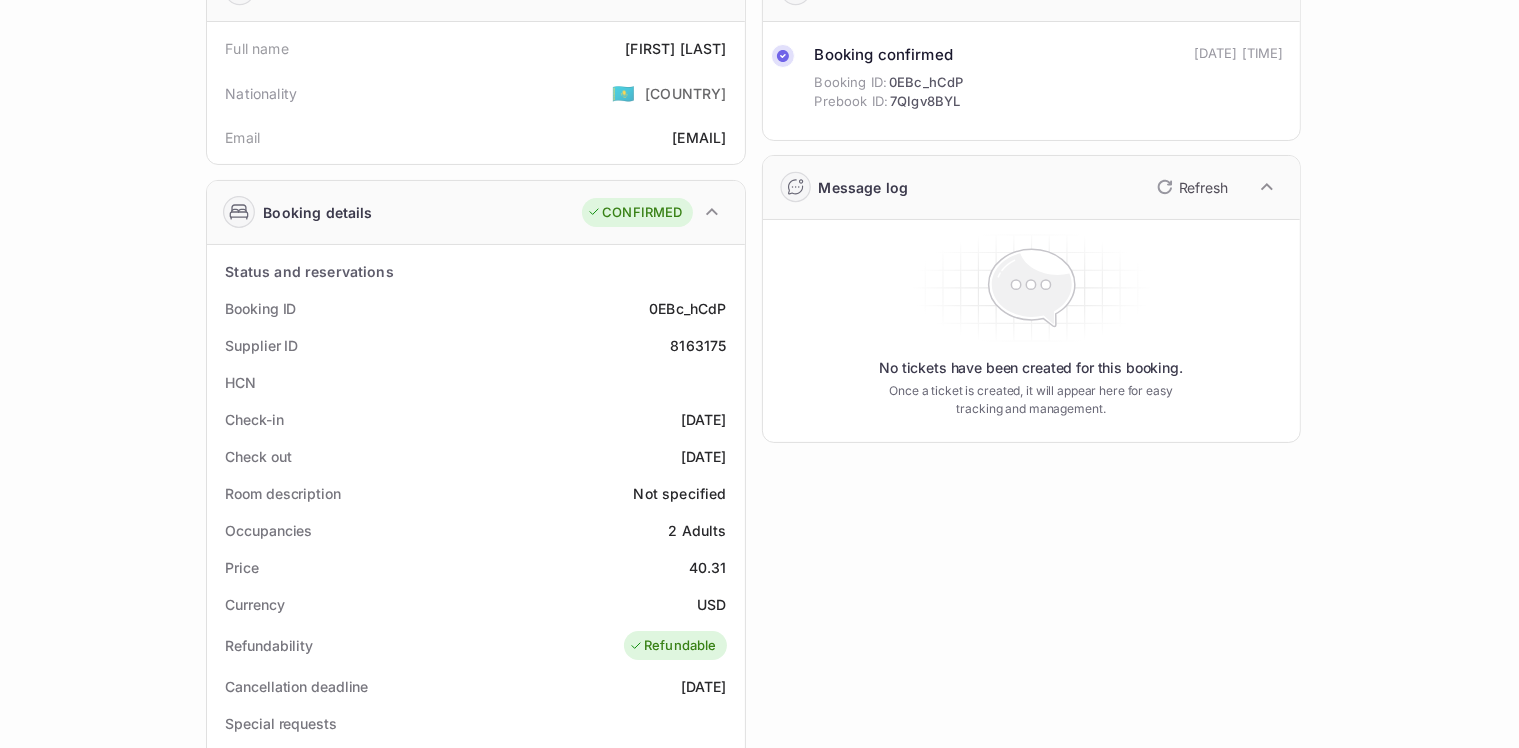 click on "8163175" at bounding box center (698, 345) 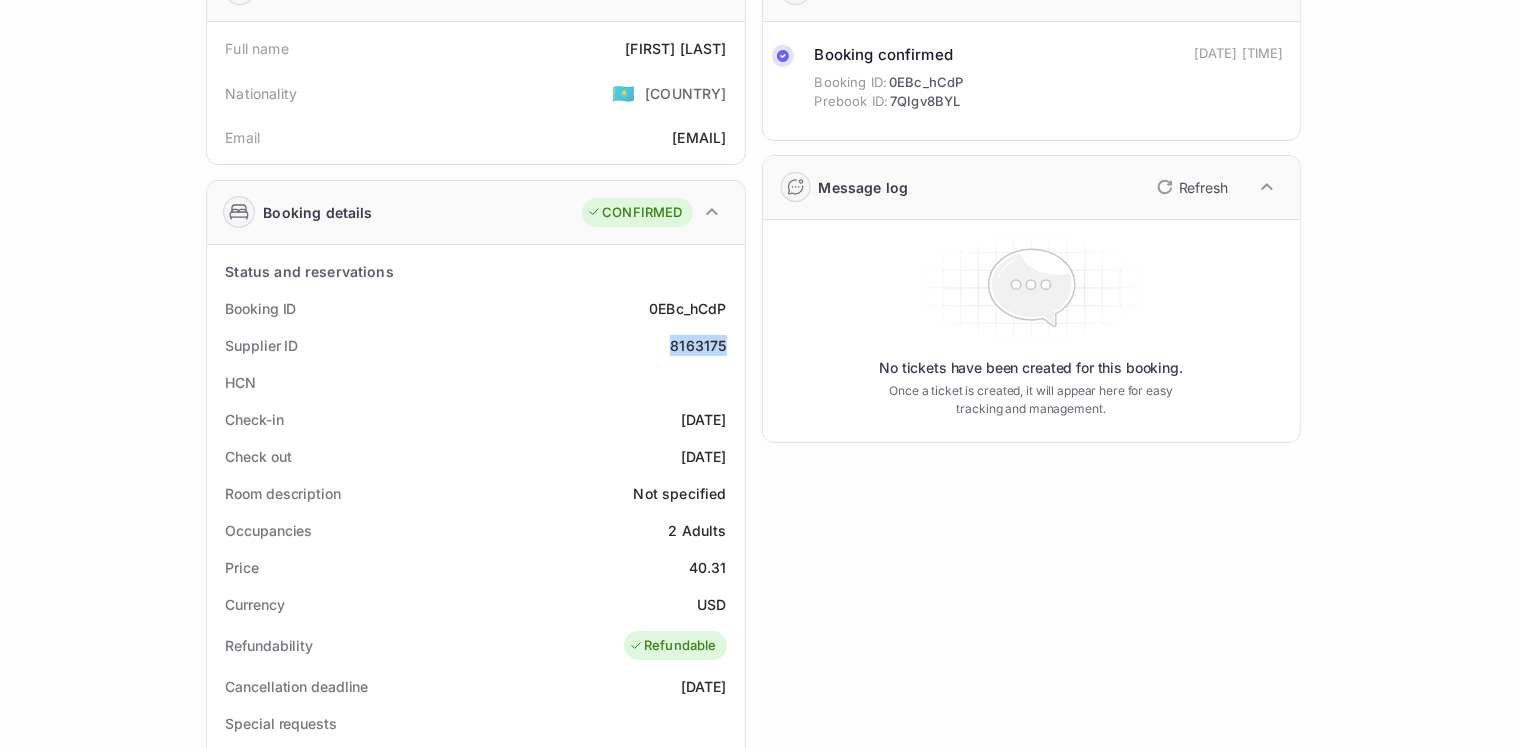 click on "8163175" at bounding box center (698, 345) 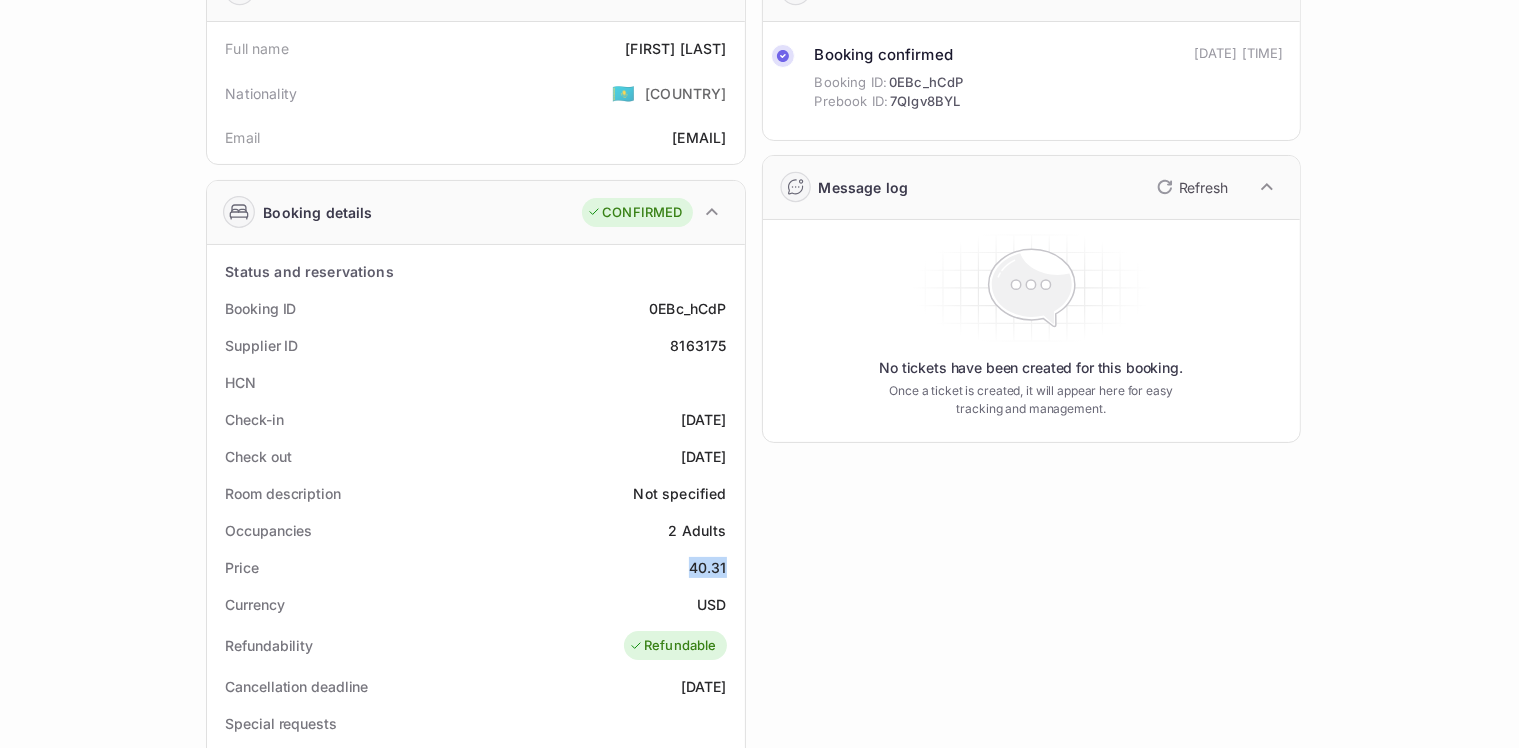 drag, startPoint x: 686, startPoint y: 560, endPoint x: 736, endPoint y: 551, distance: 50.803543 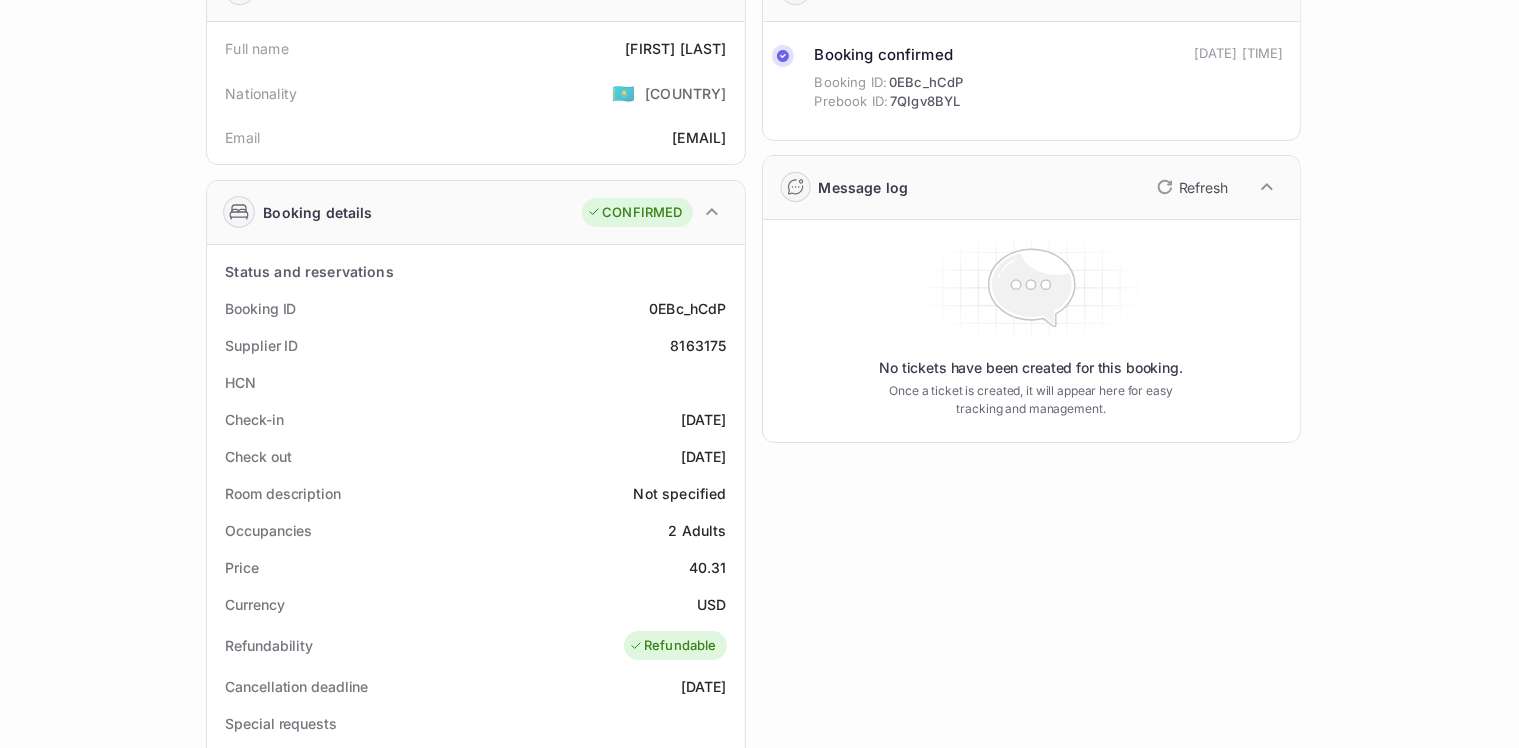 drag, startPoint x: 888, startPoint y: 391, endPoint x: 869, endPoint y: 387, distance: 19.416489 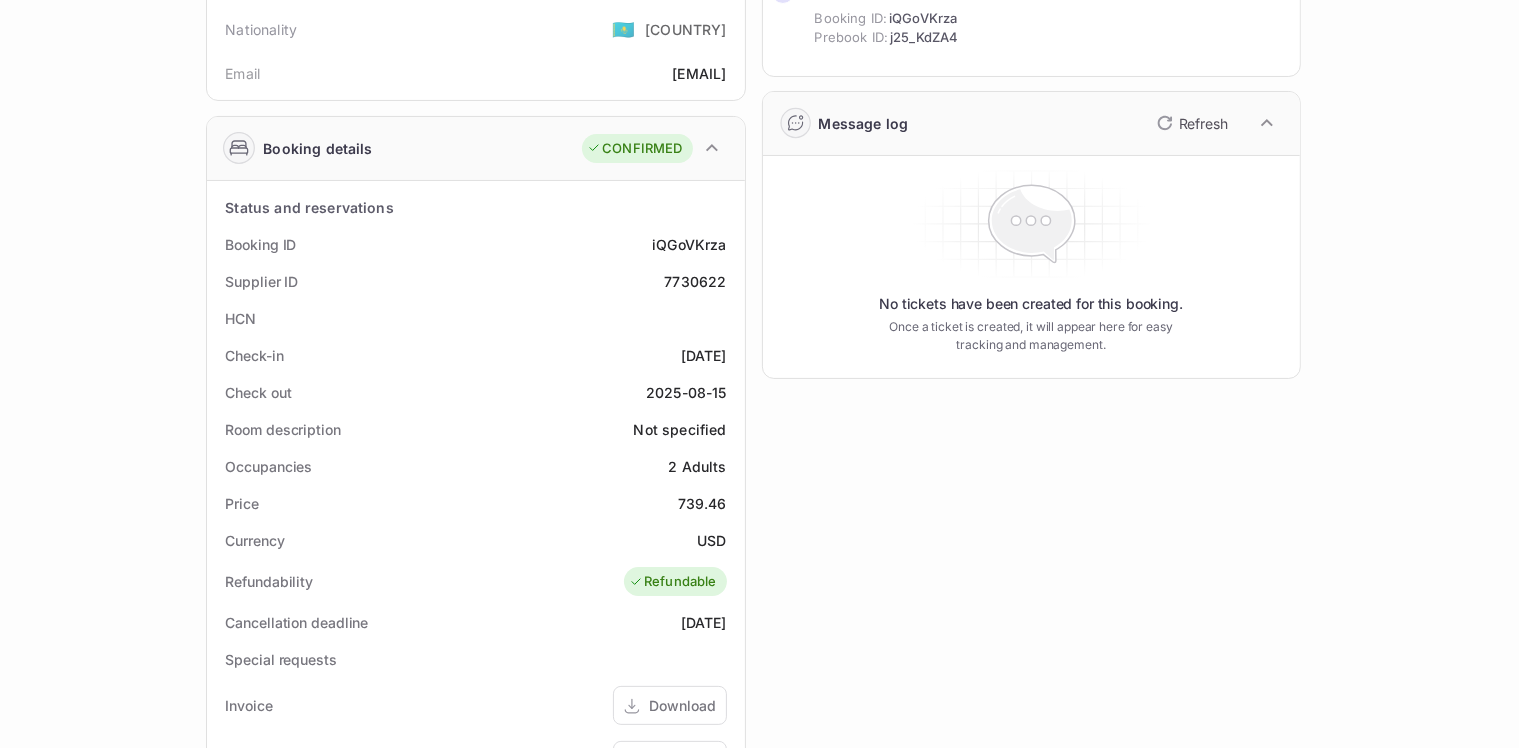 scroll, scrollTop: 300, scrollLeft: 0, axis: vertical 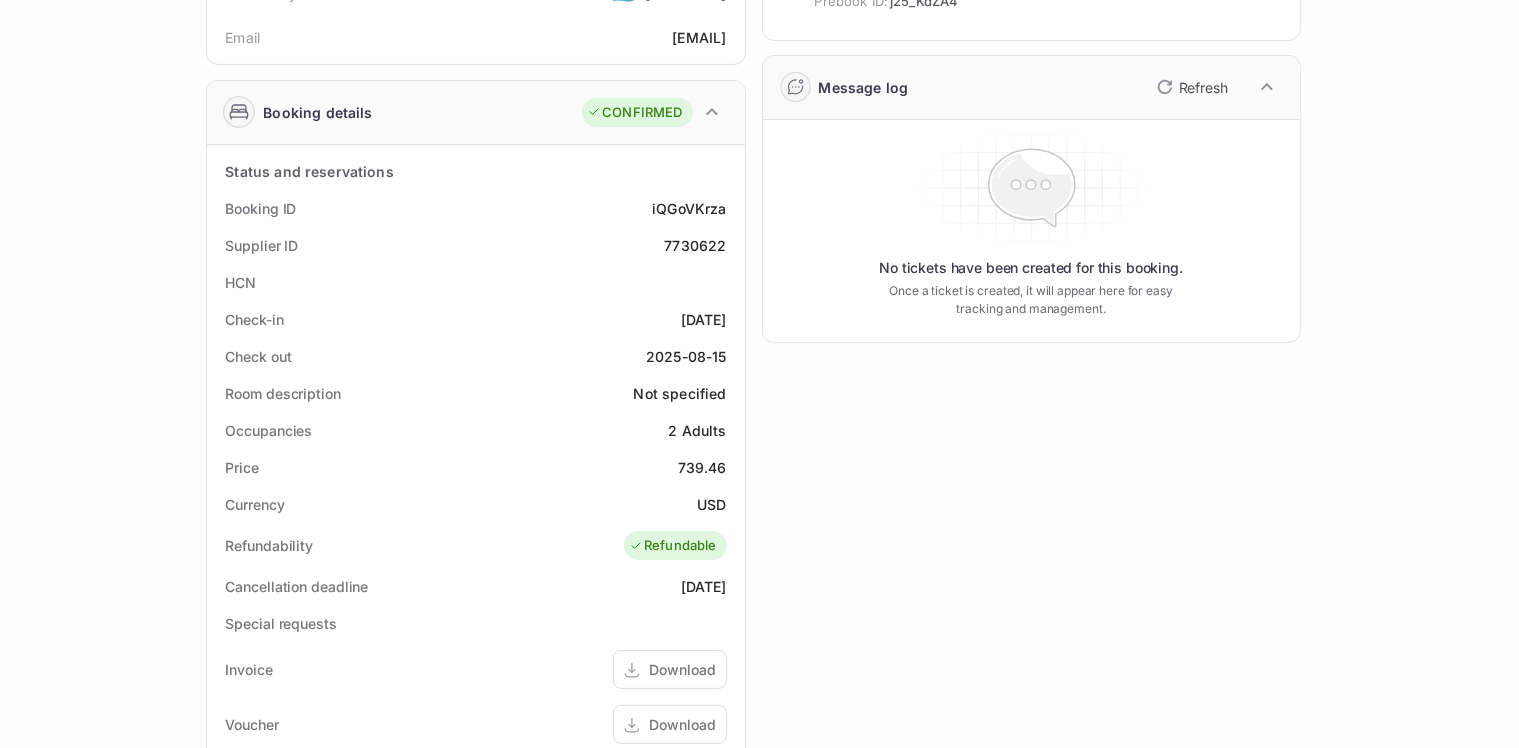 drag, startPoint x: 976, startPoint y: 470, endPoint x: 968, endPoint y: 456, distance: 16.124516 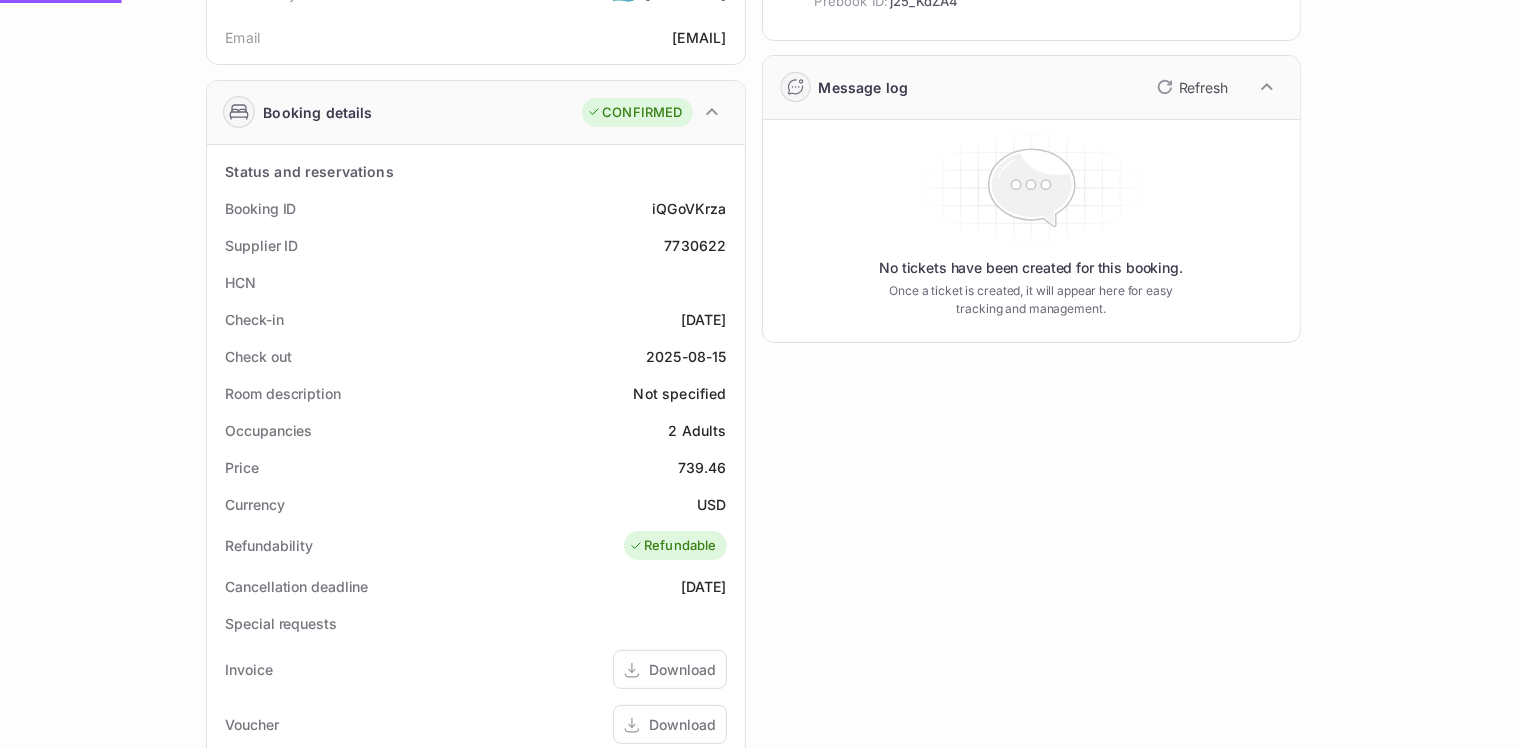 scroll, scrollTop: 0, scrollLeft: 0, axis: both 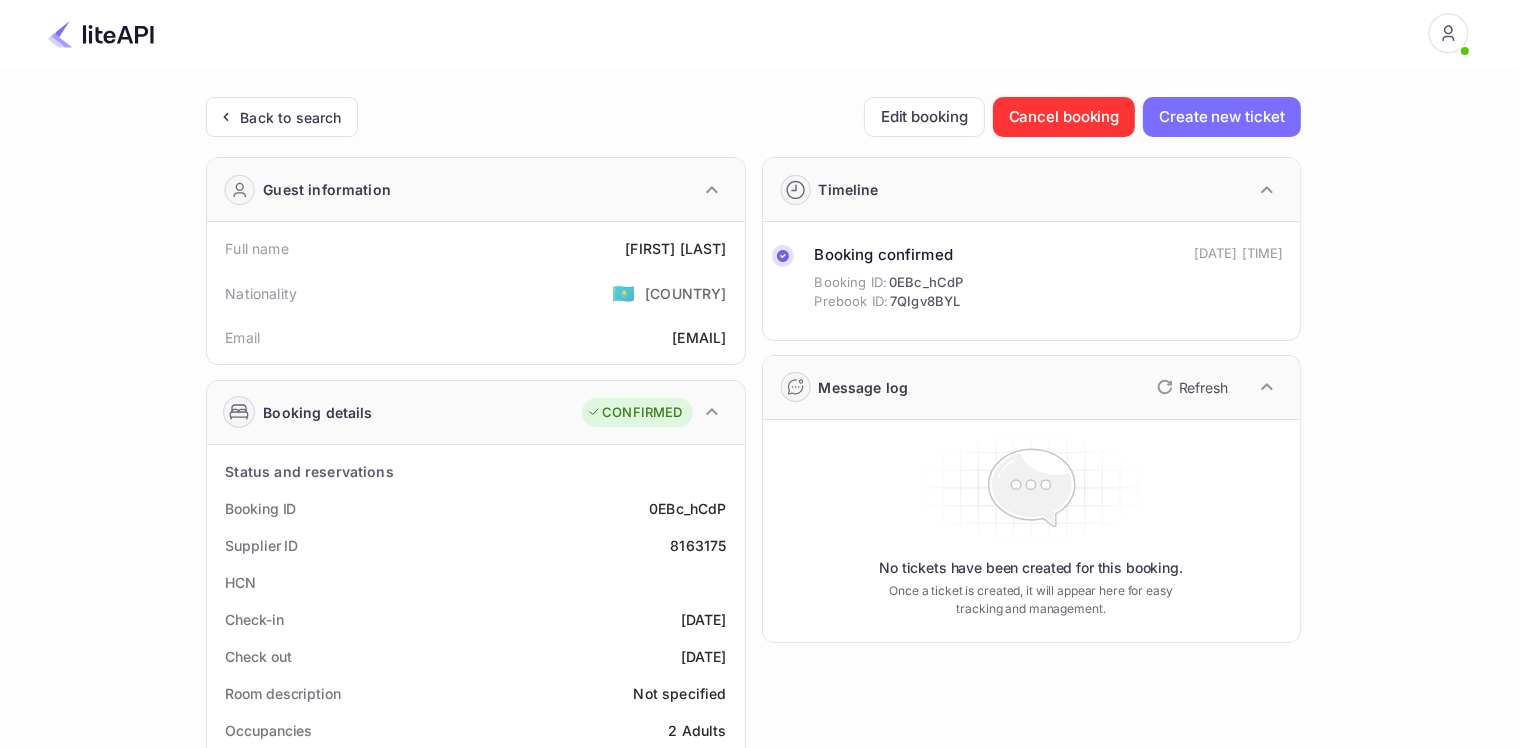 click on "Back to search" at bounding box center (290, 117) 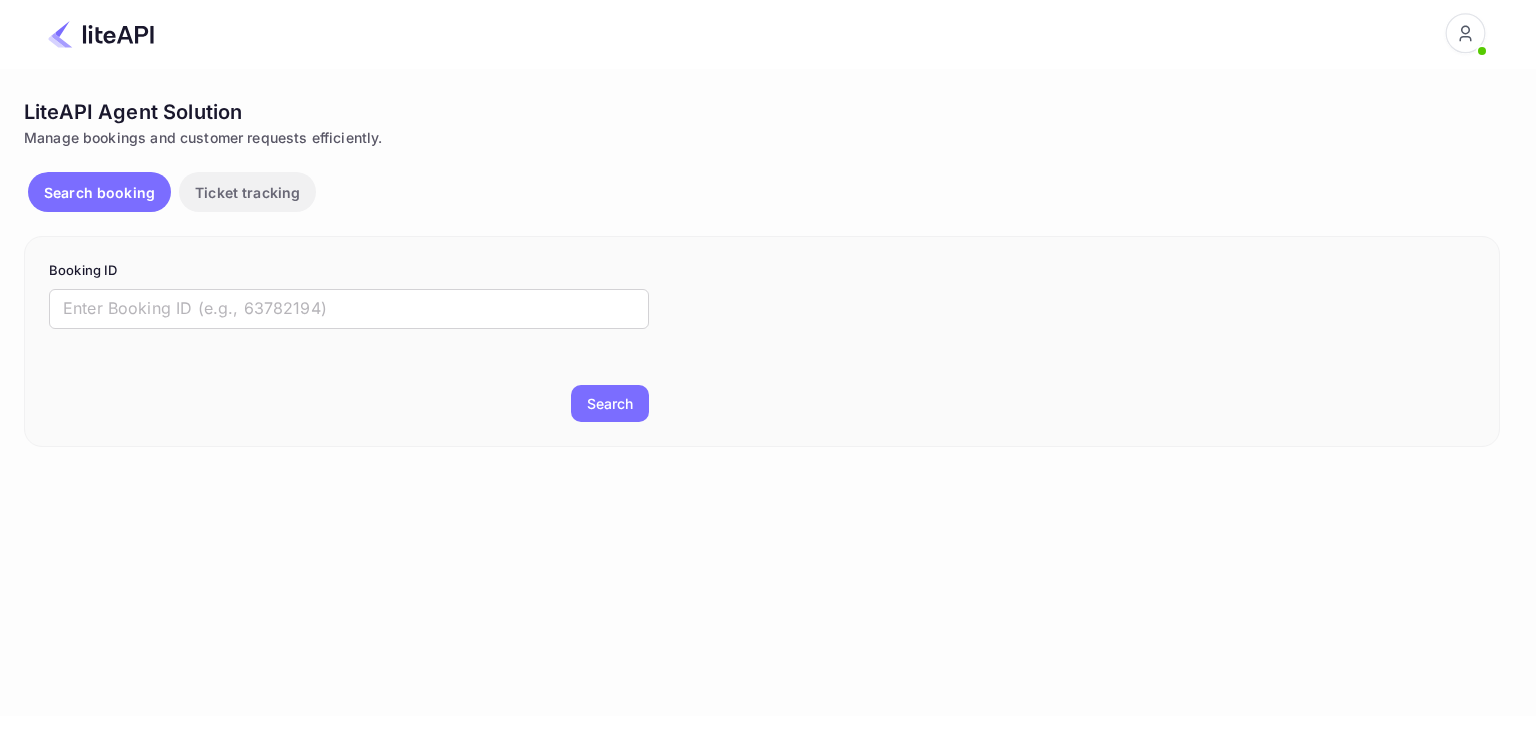 click at bounding box center (349, 309) 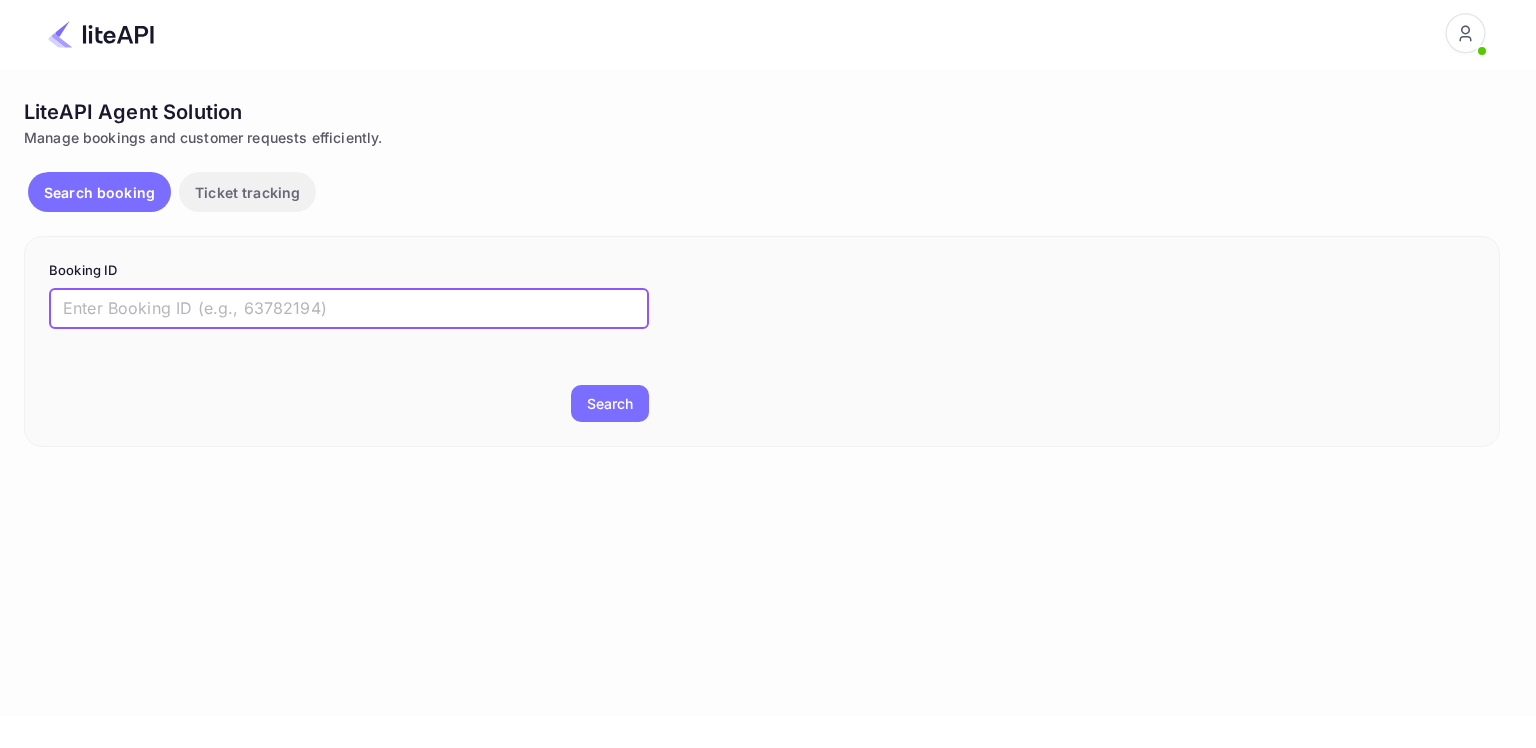 paste on "8162891" 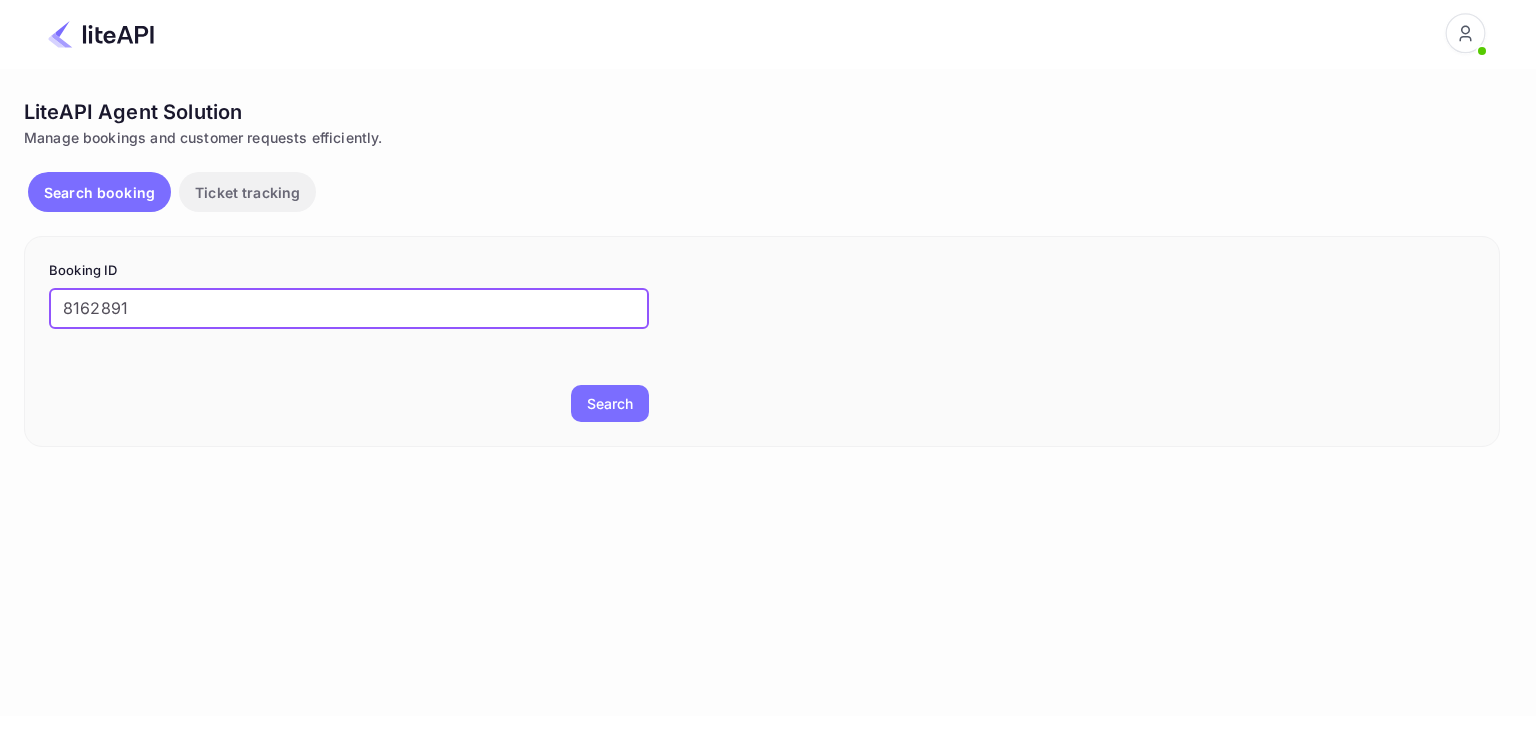 type on "8162891" 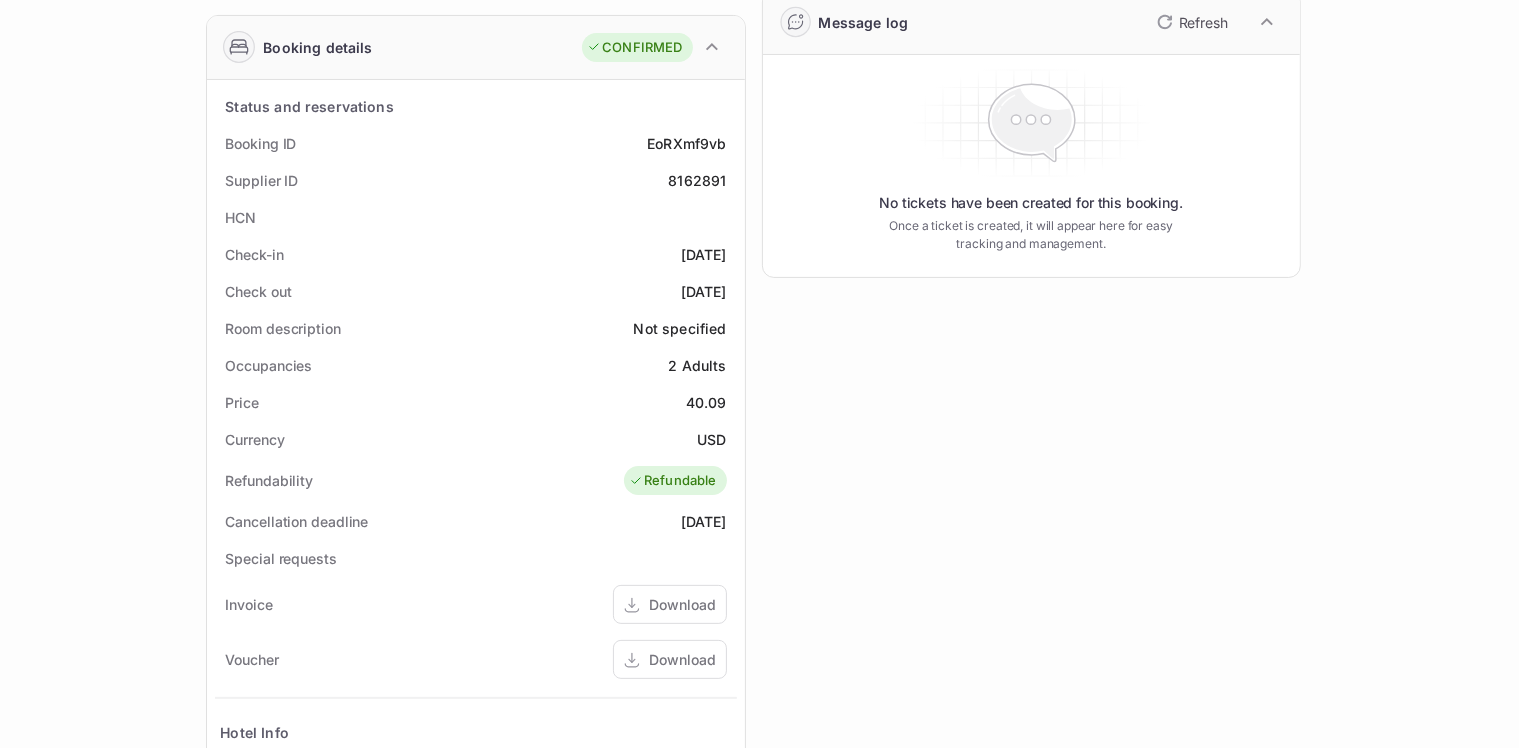 scroll, scrollTop: 400, scrollLeft: 0, axis: vertical 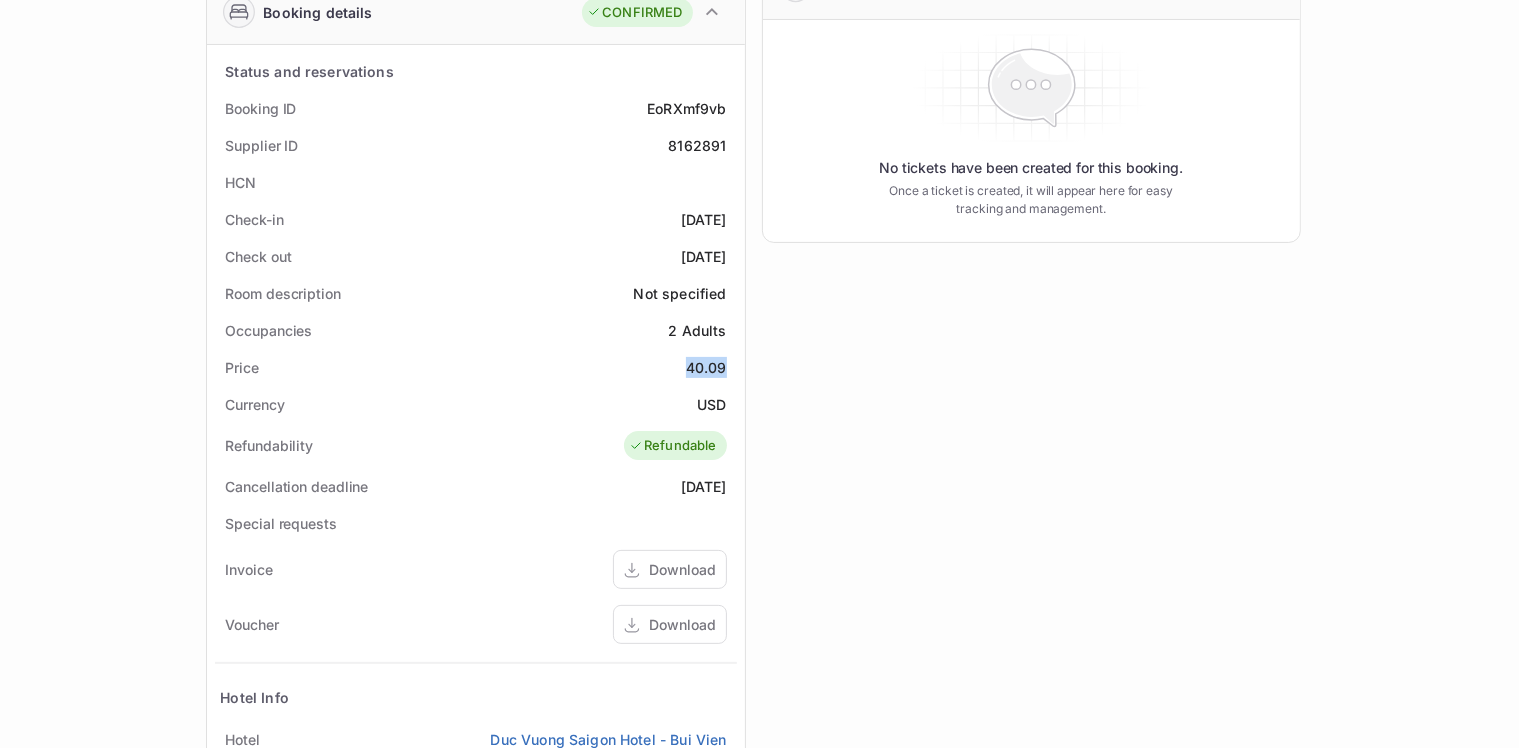 drag, startPoint x: 688, startPoint y: 361, endPoint x: 738, endPoint y: 364, distance: 50.08992 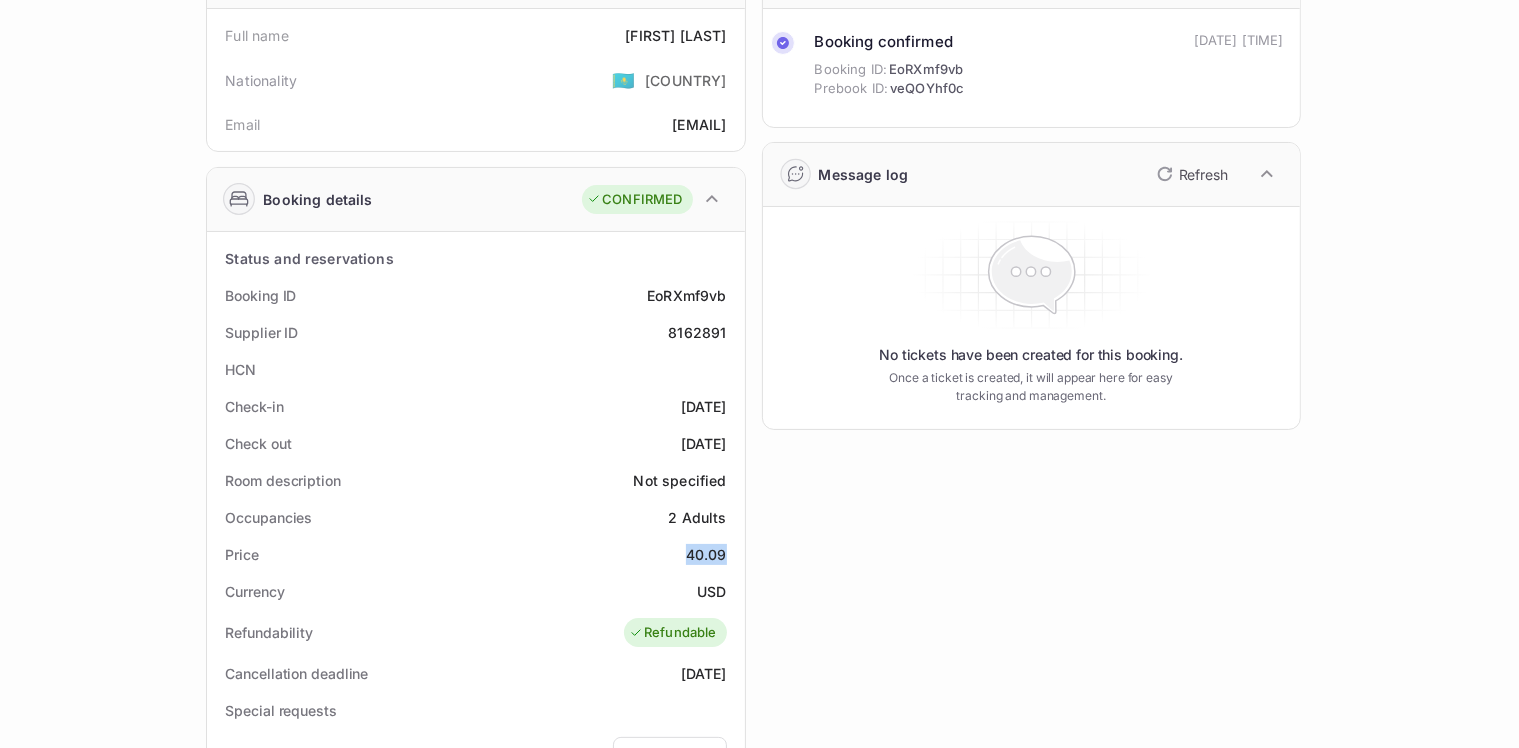 scroll, scrollTop: 0, scrollLeft: 0, axis: both 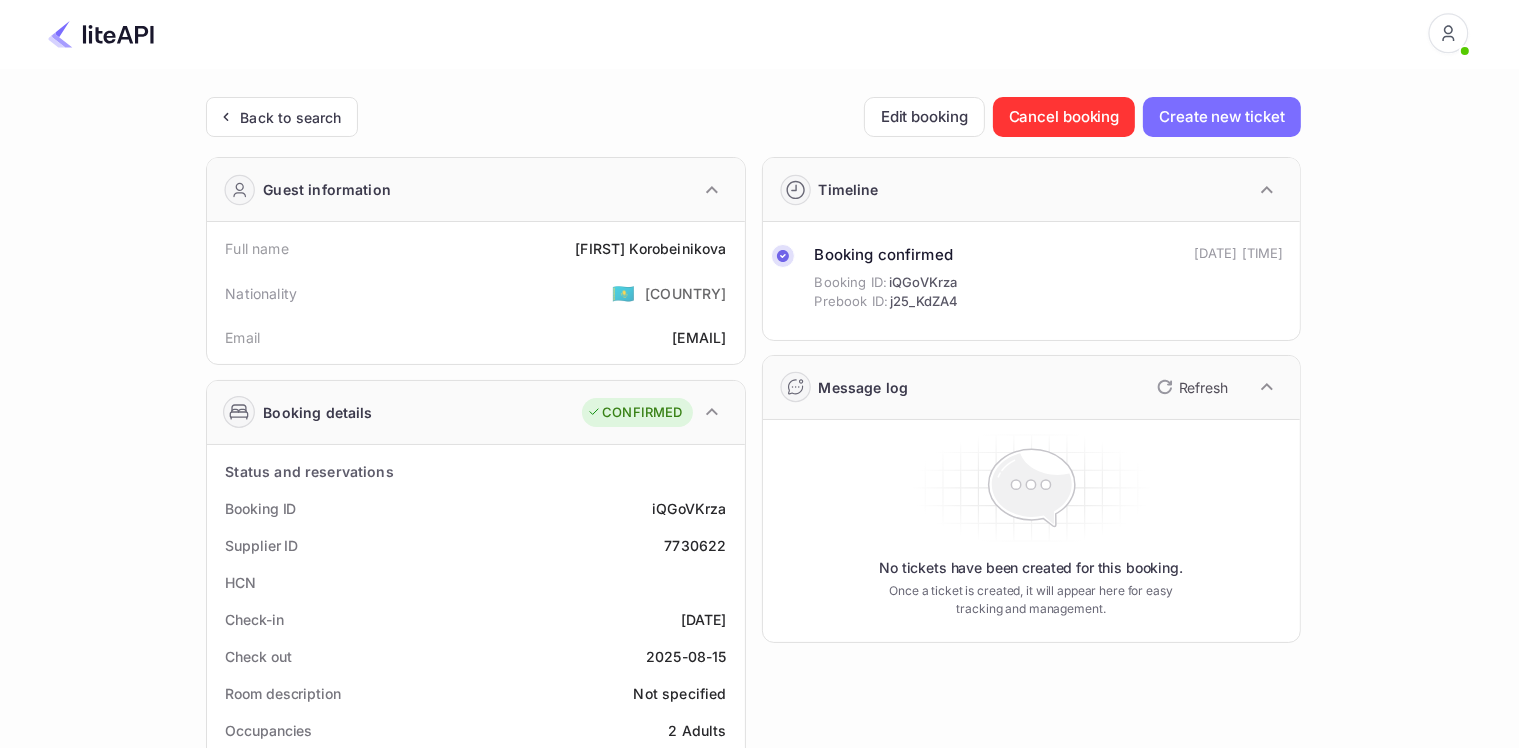 click on "Back to search" at bounding box center (282, 117) 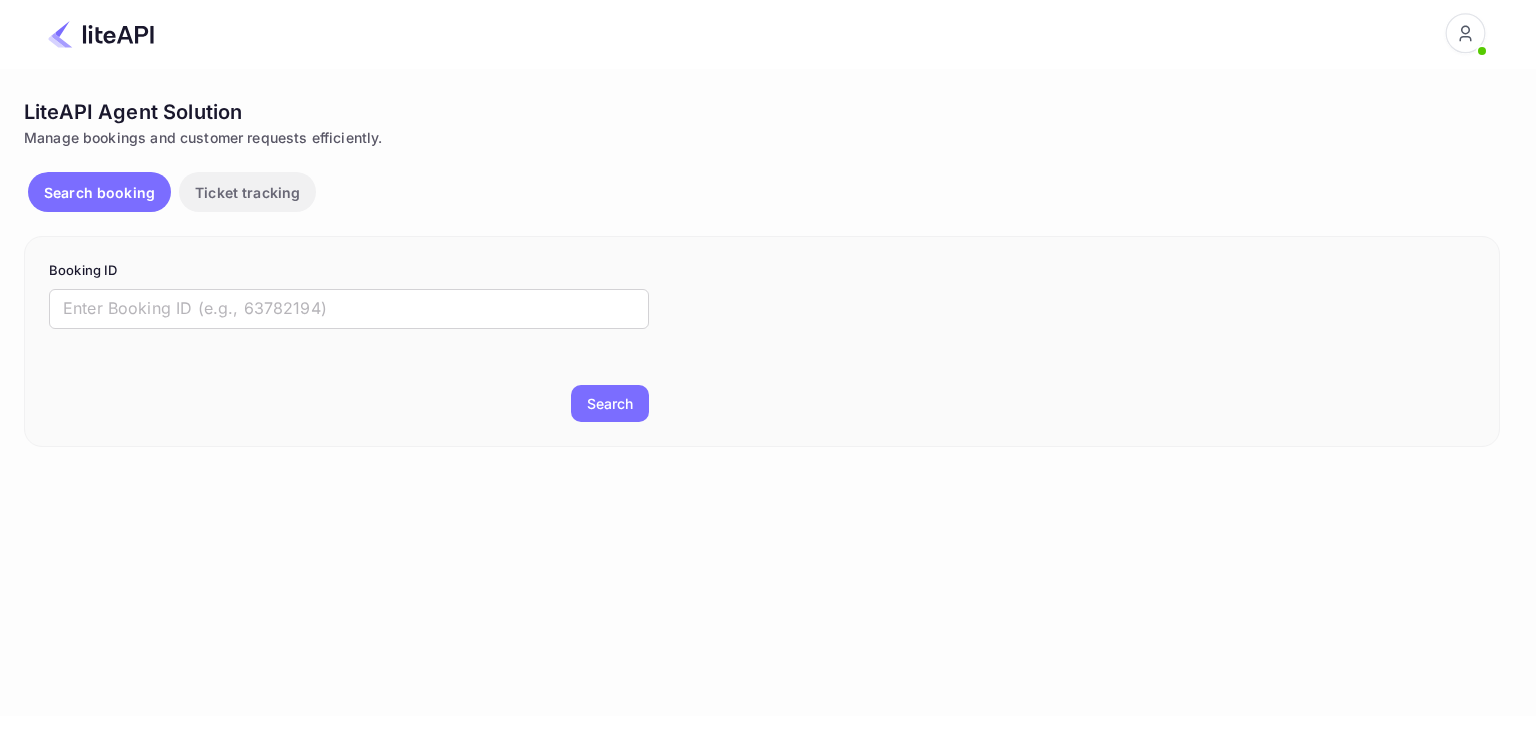 click at bounding box center (349, 309) 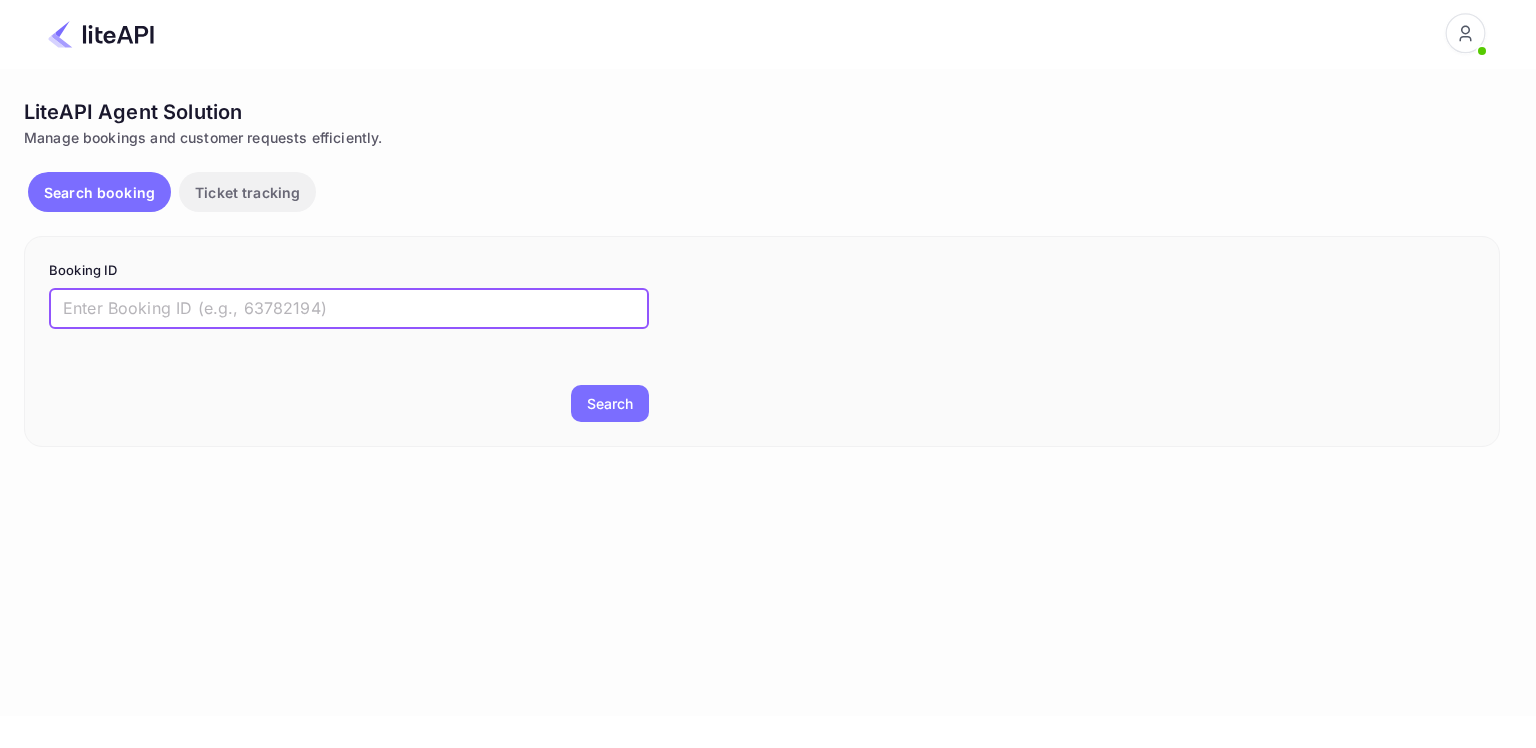 paste on "8163247" 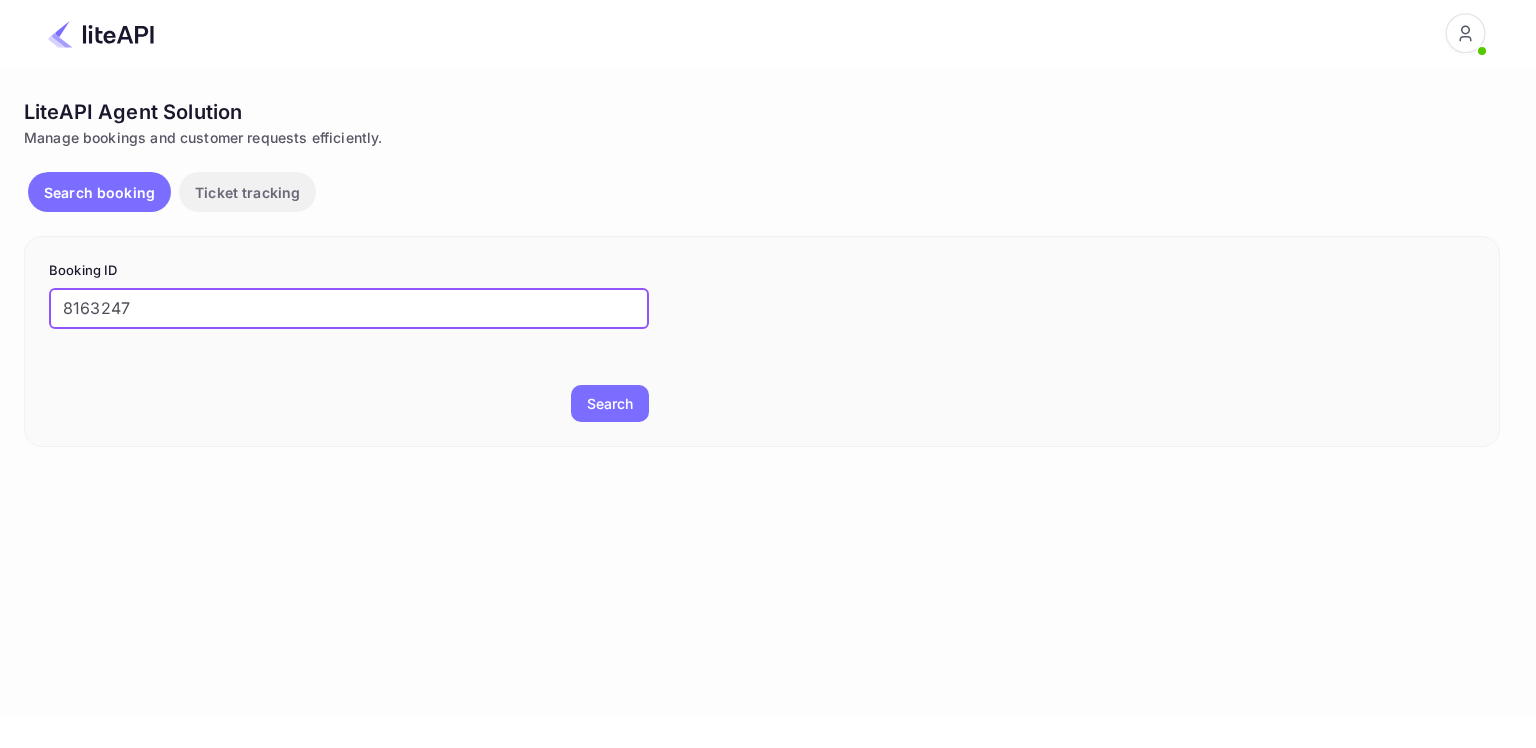 type on "8163247" 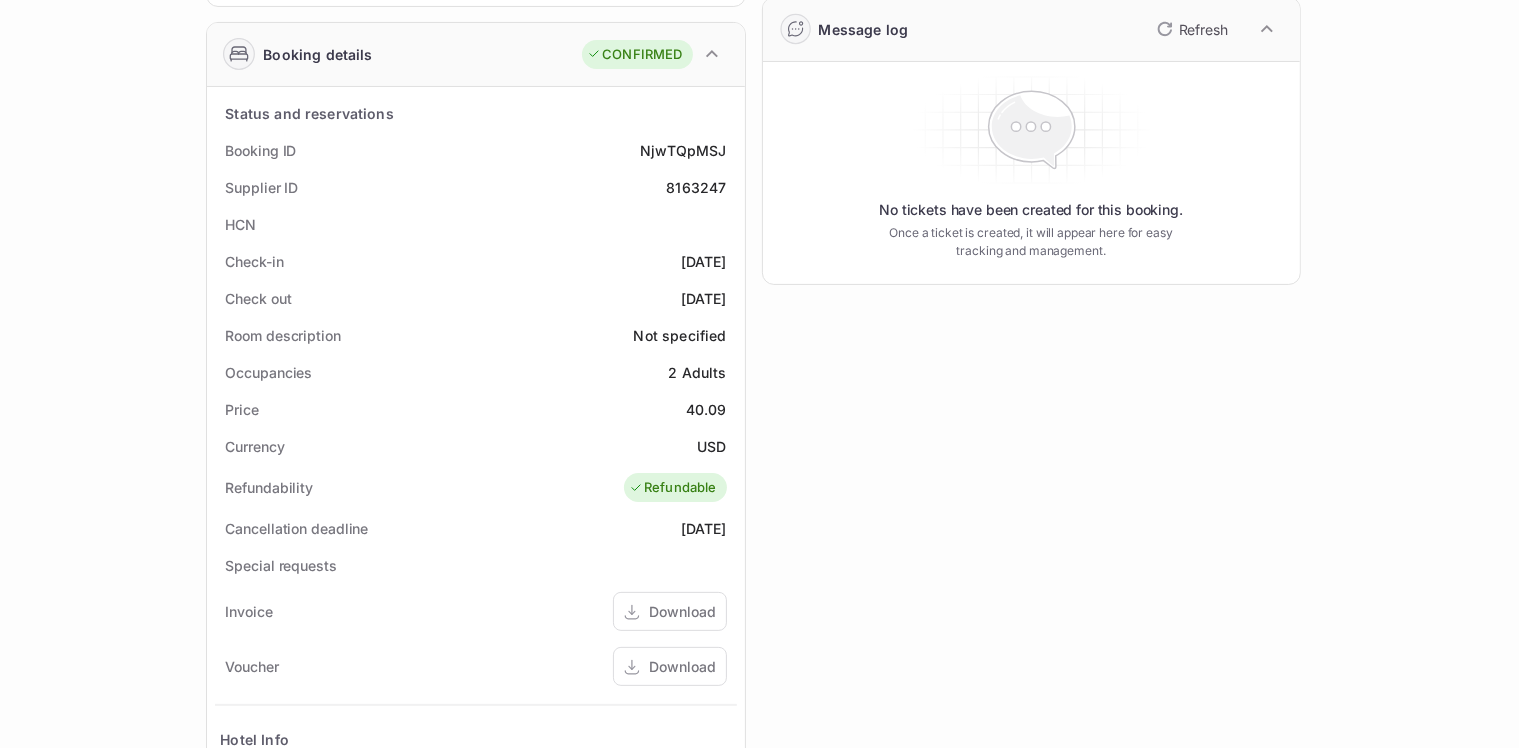 scroll, scrollTop: 357, scrollLeft: 0, axis: vertical 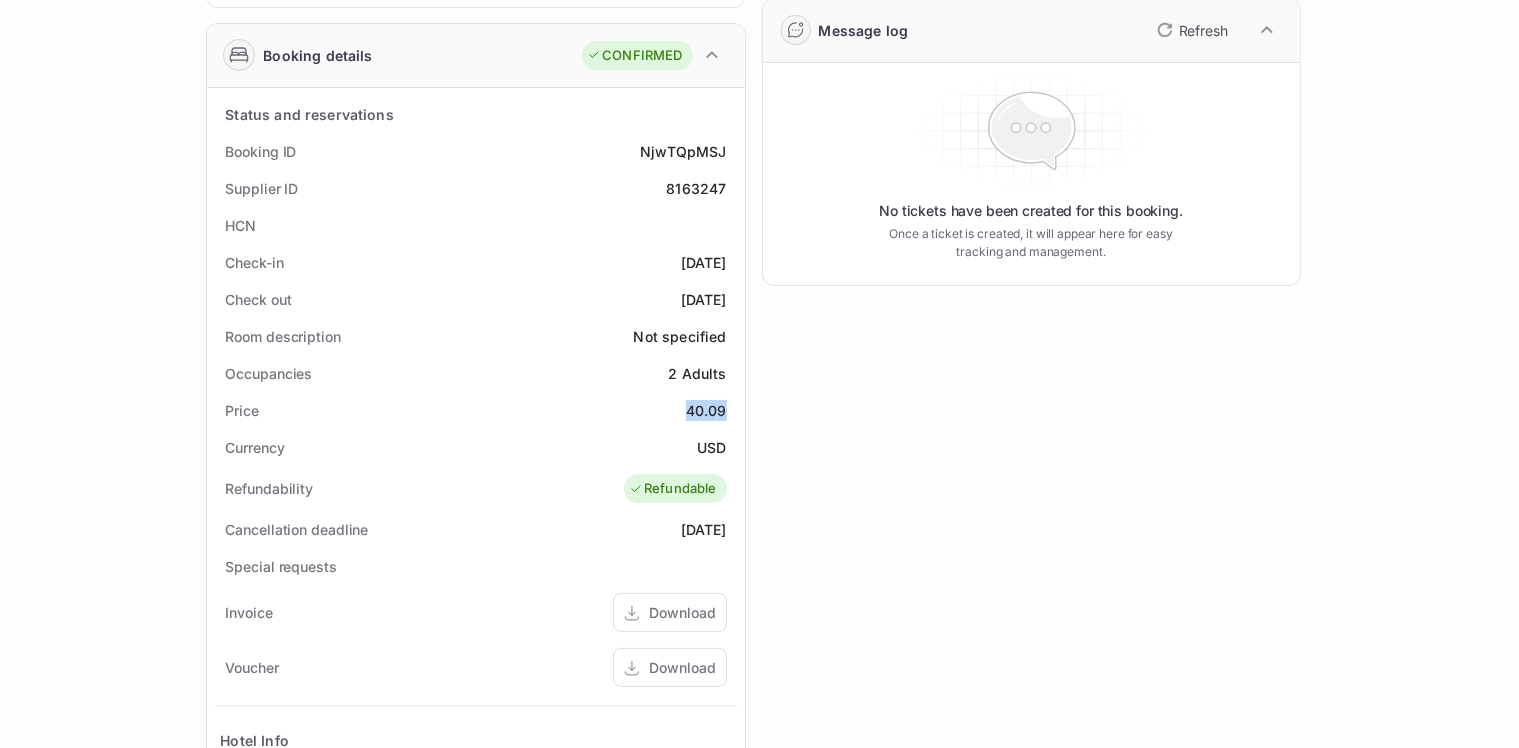 drag, startPoint x: 680, startPoint y: 403, endPoint x: 726, endPoint y: 405, distance: 46.043457 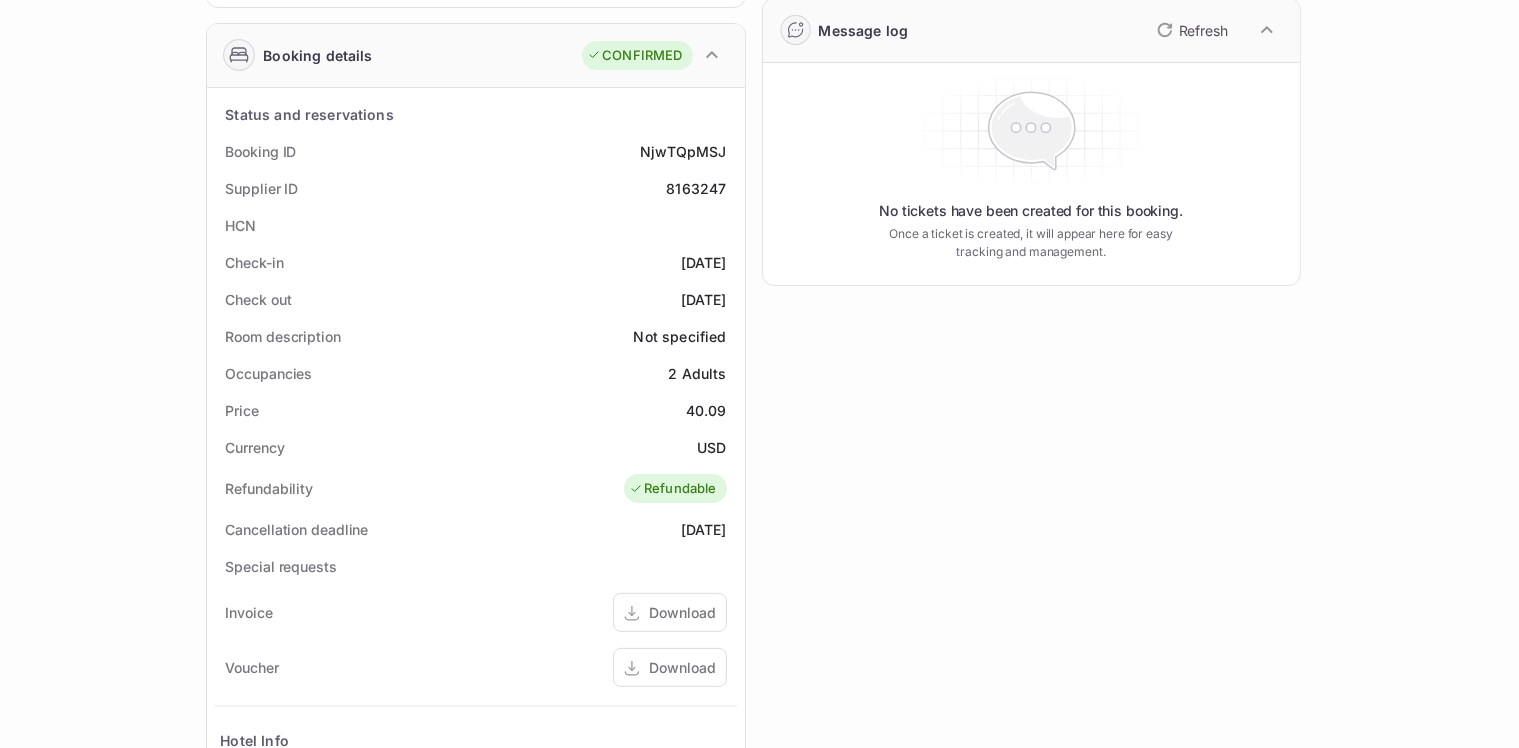 drag, startPoint x: 872, startPoint y: 487, endPoint x: 720, endPoint y: 338, distance: 212.84972 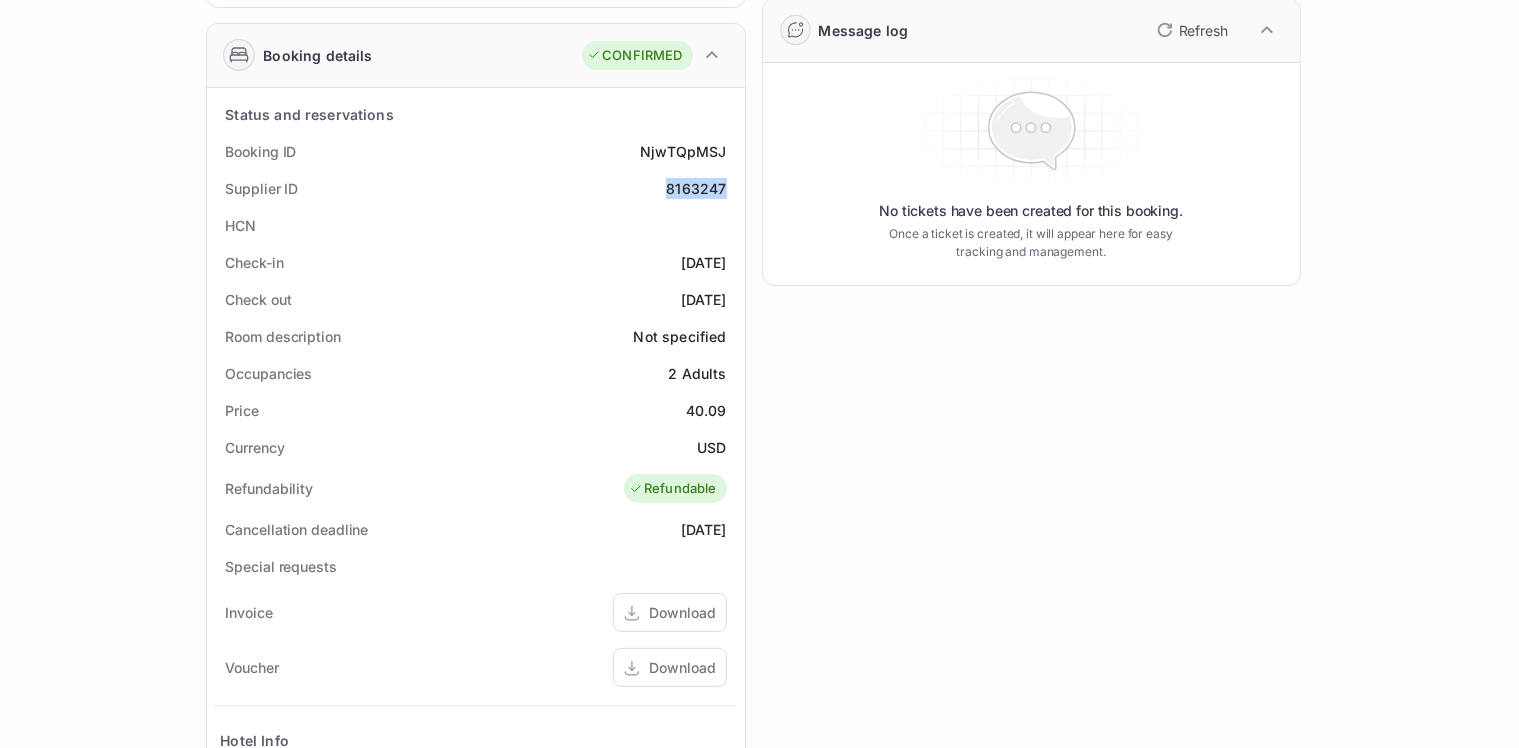 click on "8163247" at bounding box center [696, 188] 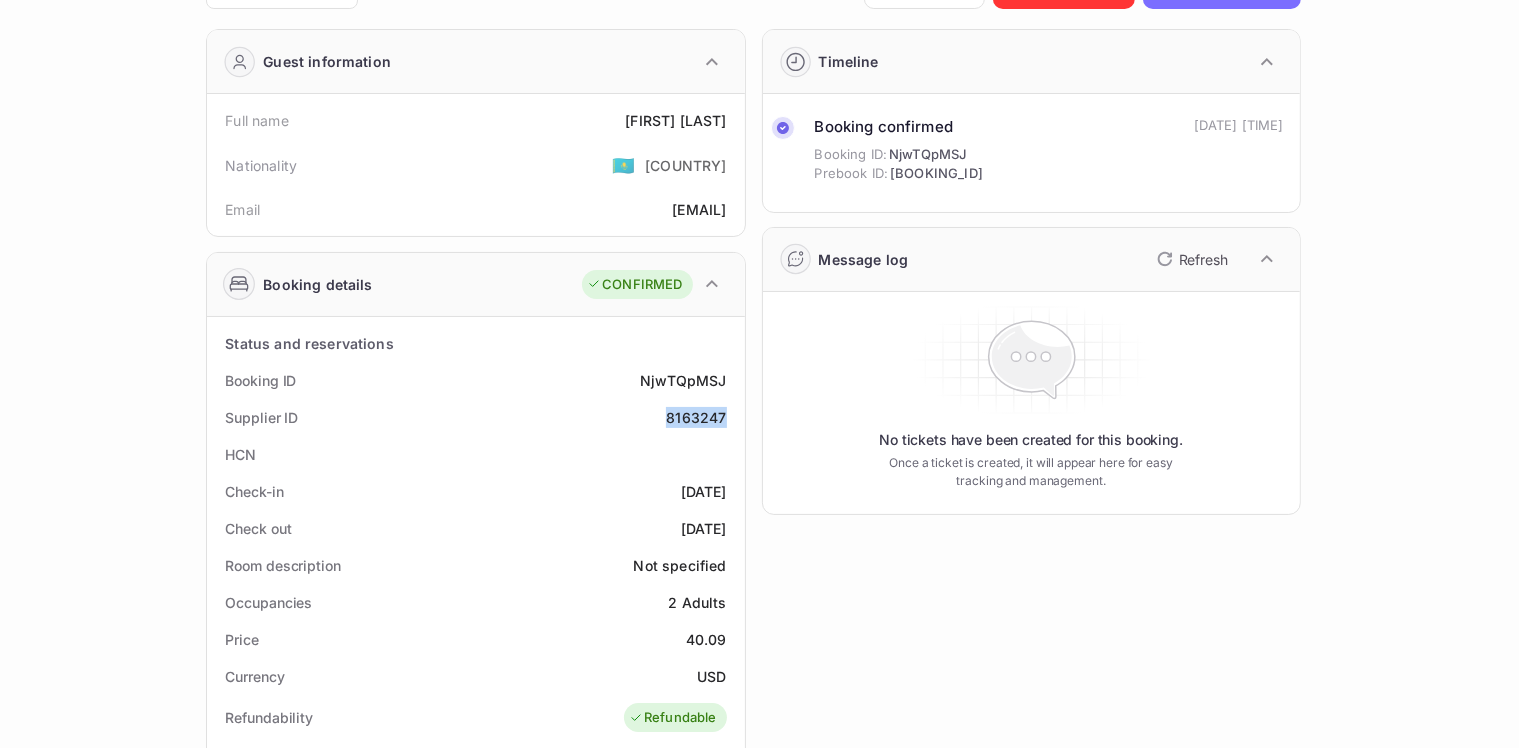 scroll, scrollTop: 0, scrollLeft: 0, axis: both 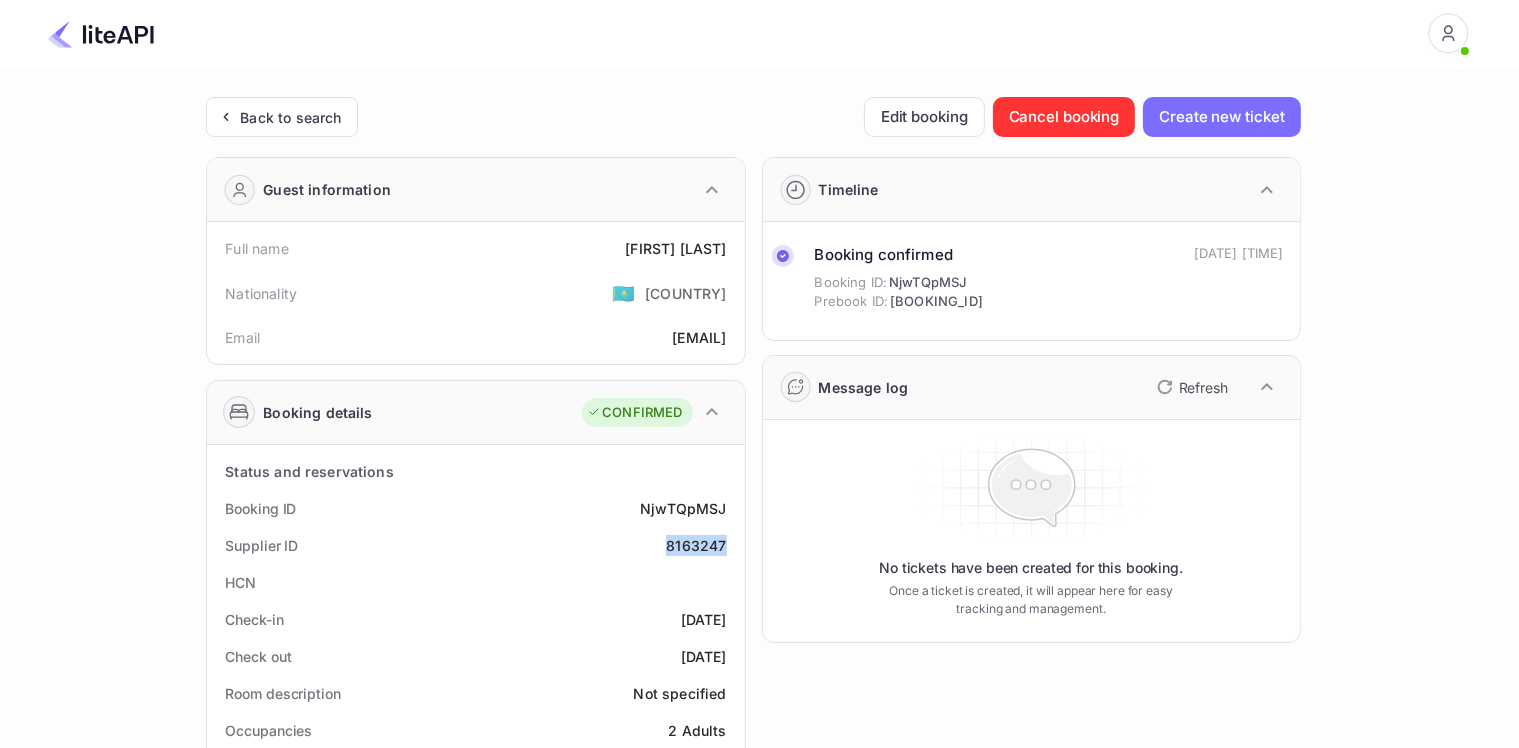 click on "Back to search" at bounding box center [282, 117] 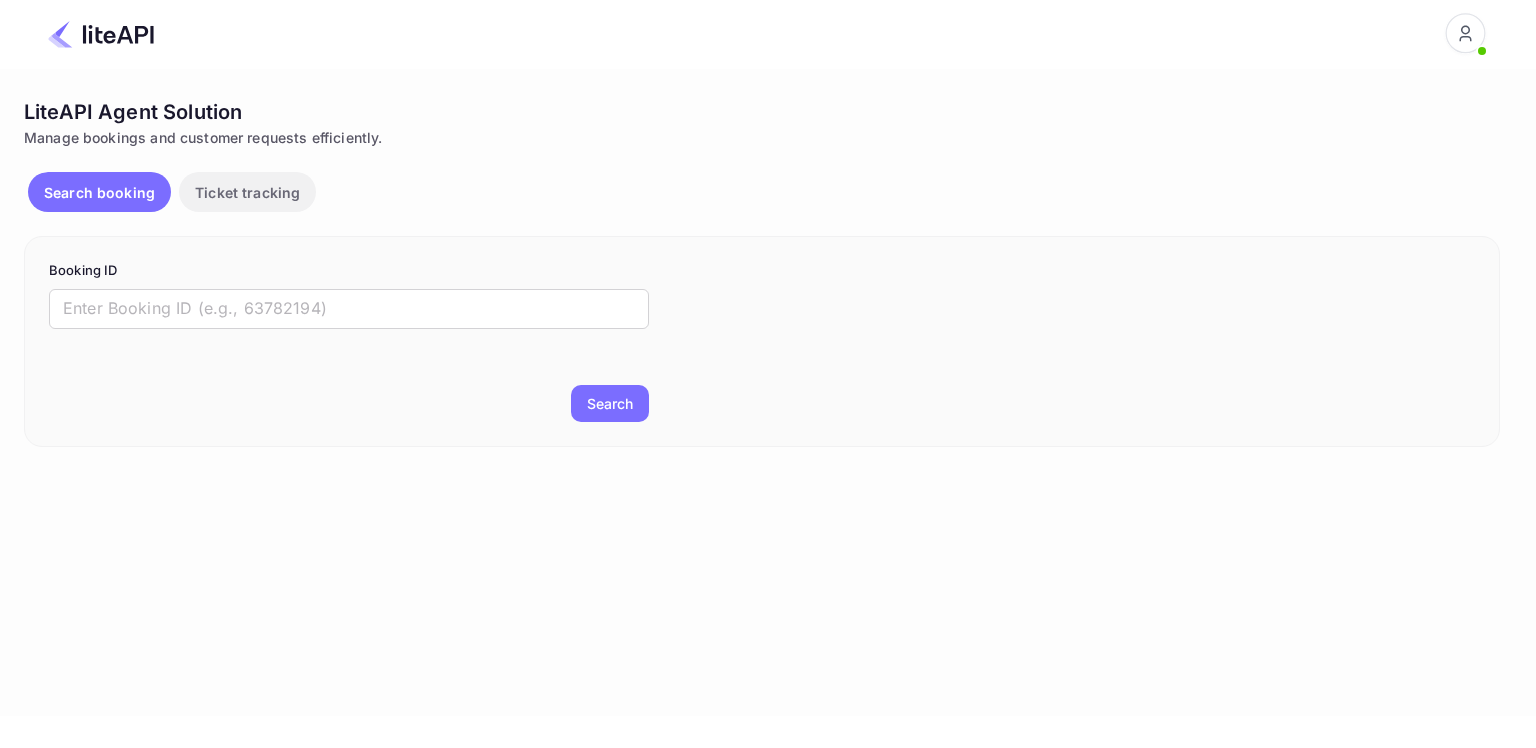 click on "Booking ID ​ Search" at bounding box center (345, 337) 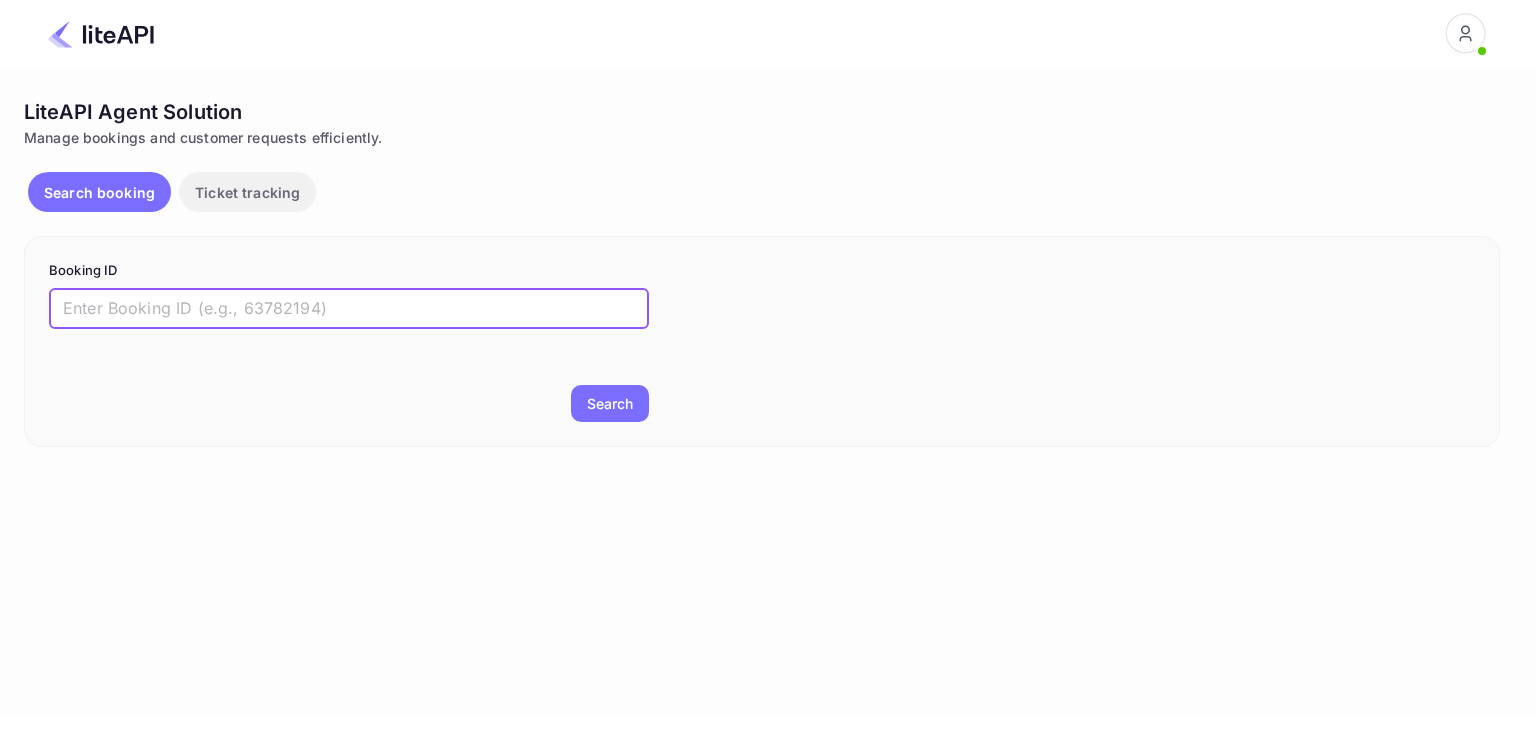 paste on "8206061" 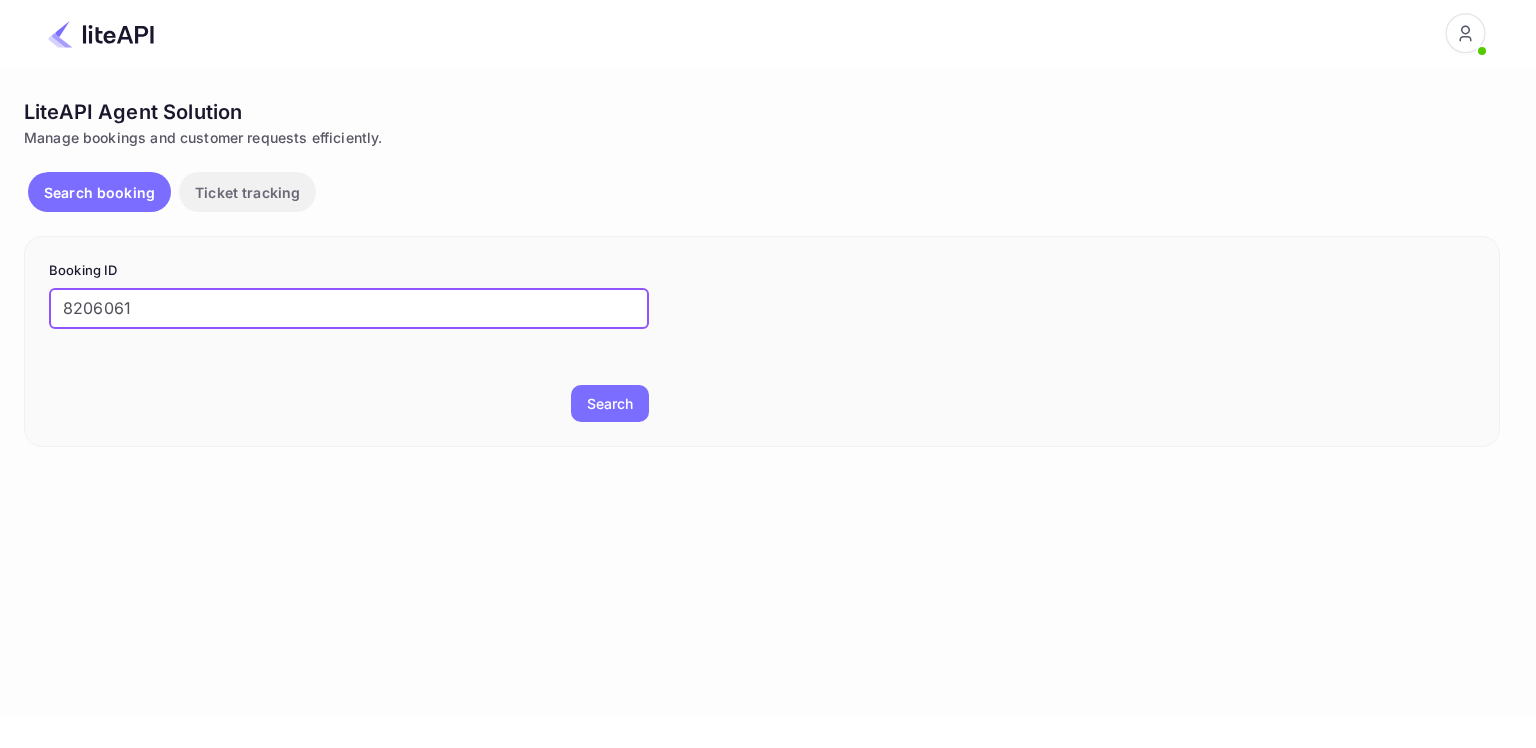 type on "8206061" 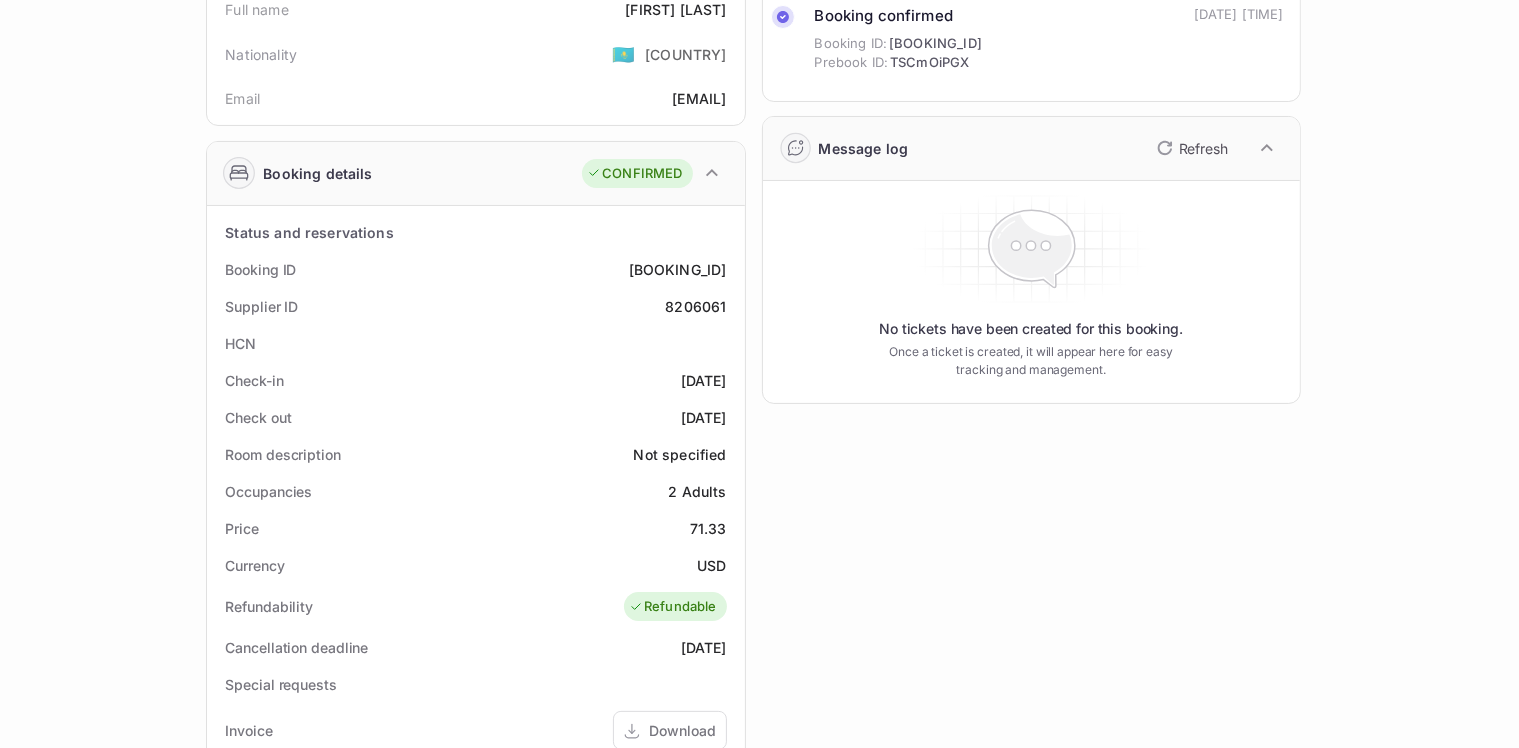 scroll, scrollTop: 300, scrollLeft: 0, axis: vertical 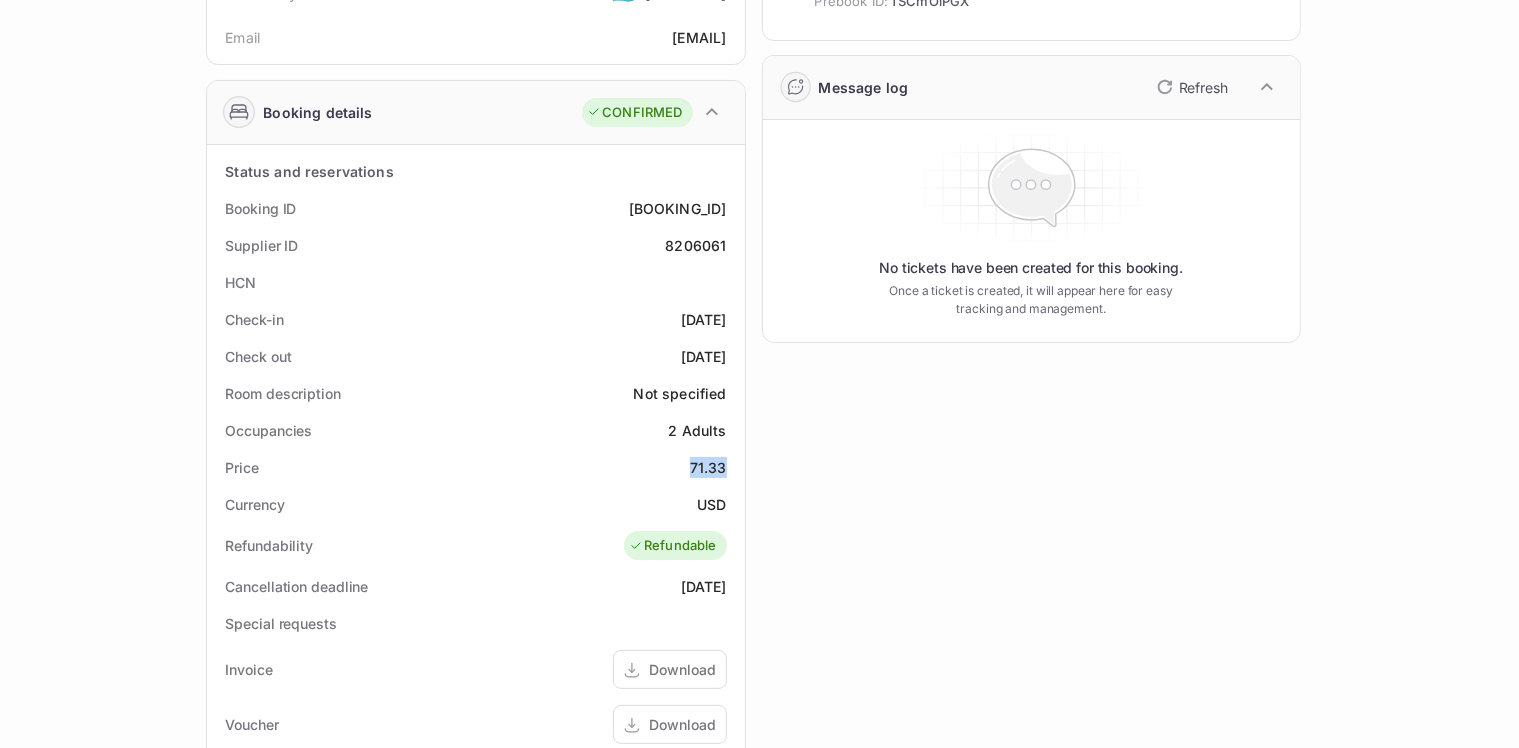 drag, startPoint x: 688, startPoint y: 458, endPoint x: 744, endPoint y: 460, distance: 56.0357 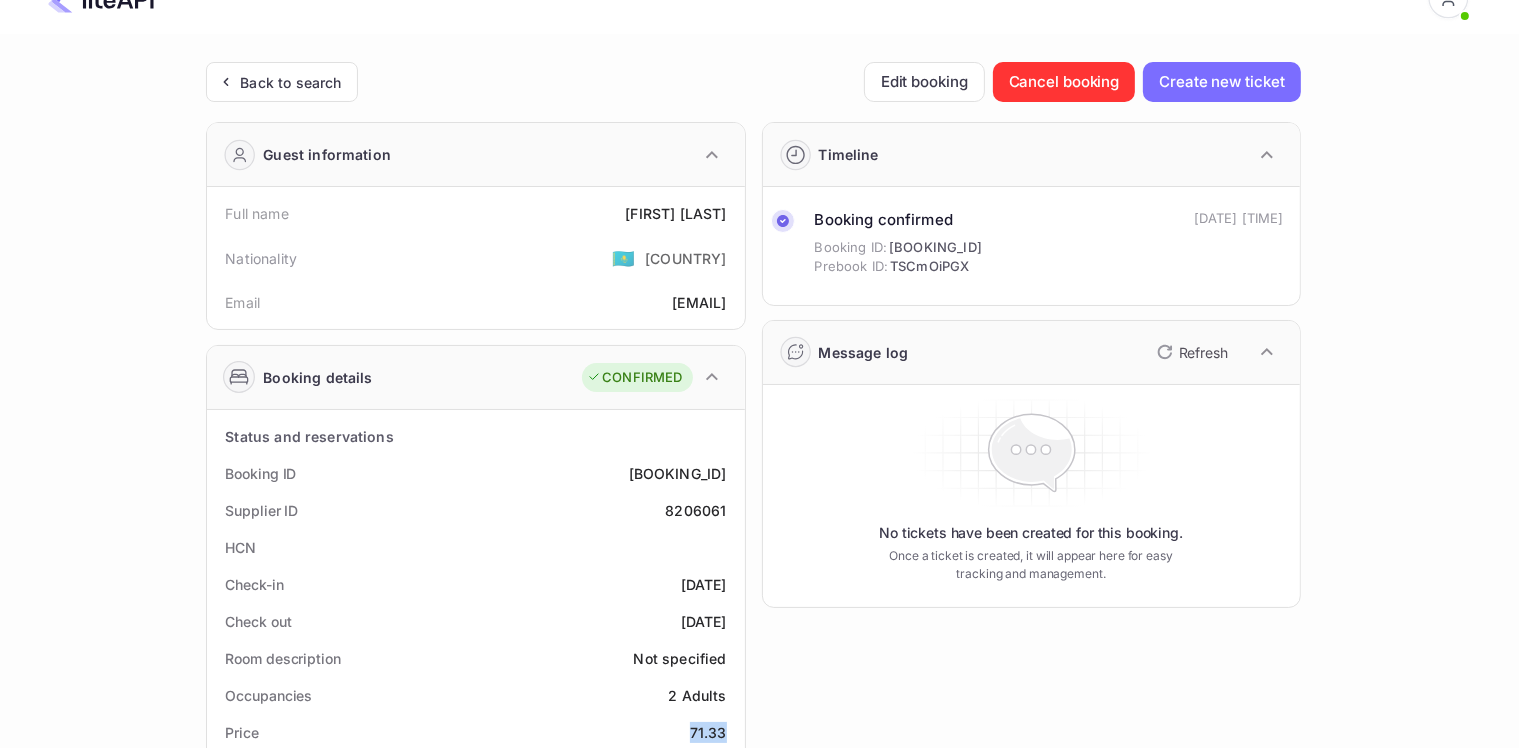 scroll, scrollTop: 0, scrollLeft: 0, axis: both 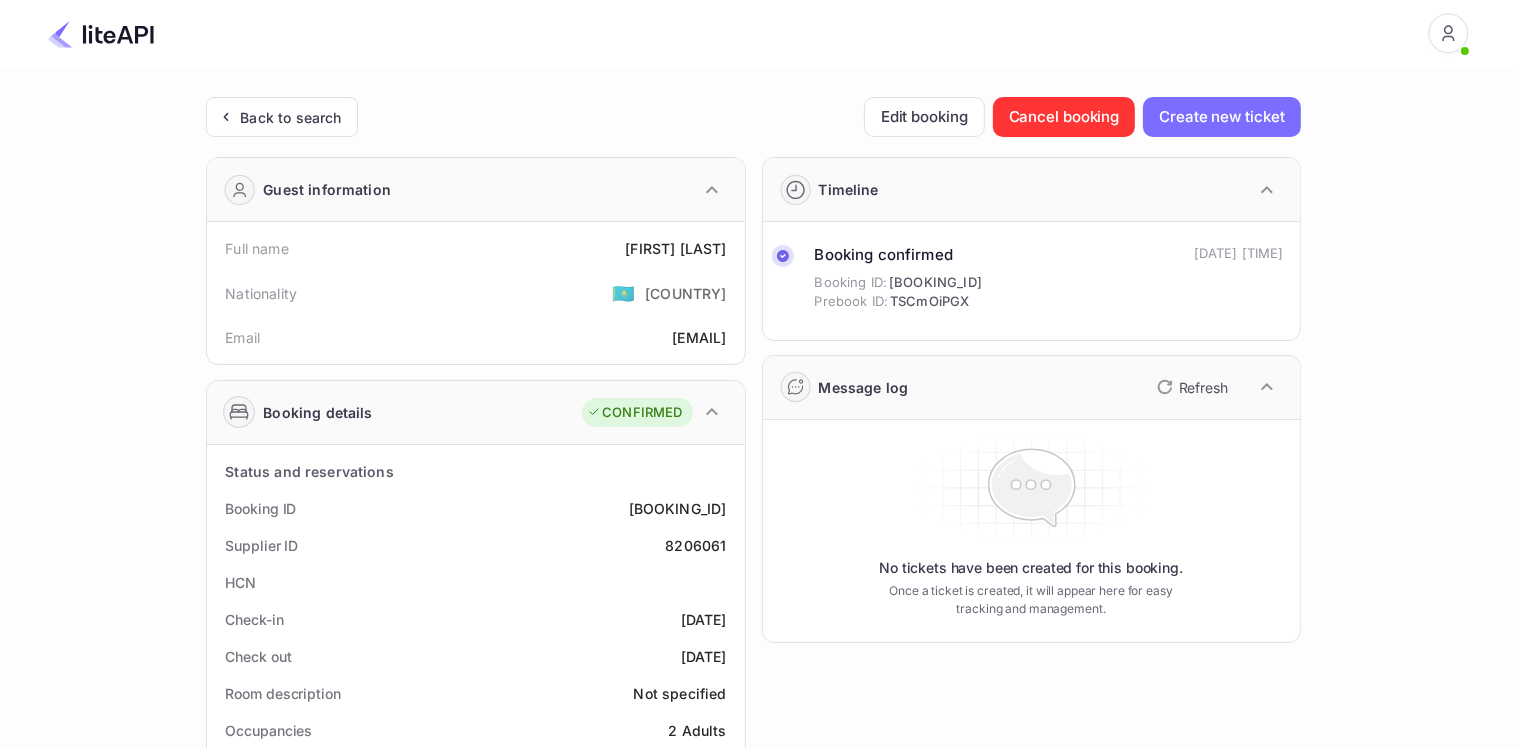 drag, startPoint x: 607, startPoint y: 248, endPoint x: 735, endPoint y: 258, distance: 128.39003 